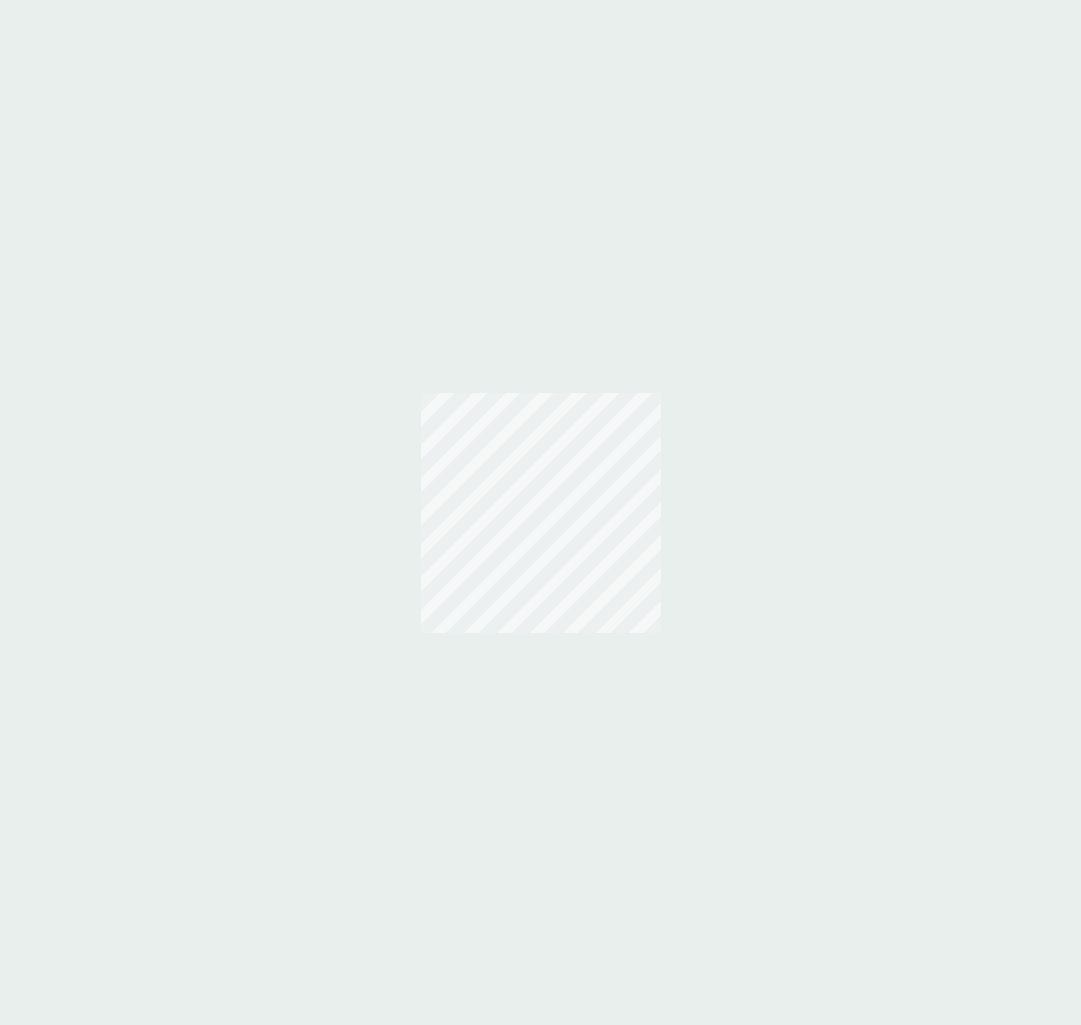 scroll, scrollTop: 0, scrollLeft: 0, axis: both 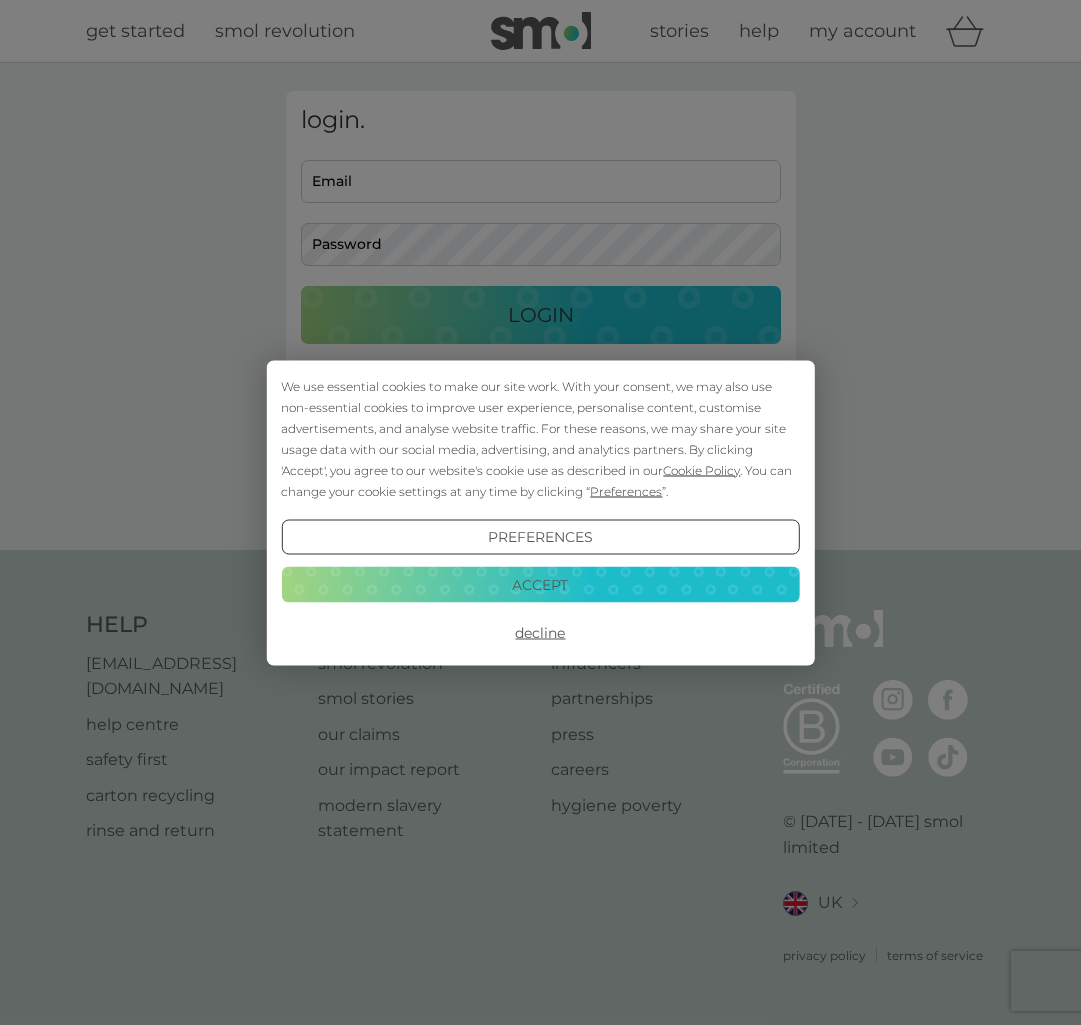 click on "We use essential cookies to make our site work. With your consent, we may also use non-essential cookies to improve user experience, personalise content, customise advertisements, and analyse website traffic. For these reasons, we may share your site usage data with our social media, advertising, and analytics partners. By clicking 'Accept', you agree to our website's cookie use as described in our  Cookie Policy . You can change your cookie settings at any time by clicking “ Preferences ”. Preferences Decline Accept" at bounding box center (540, 512) 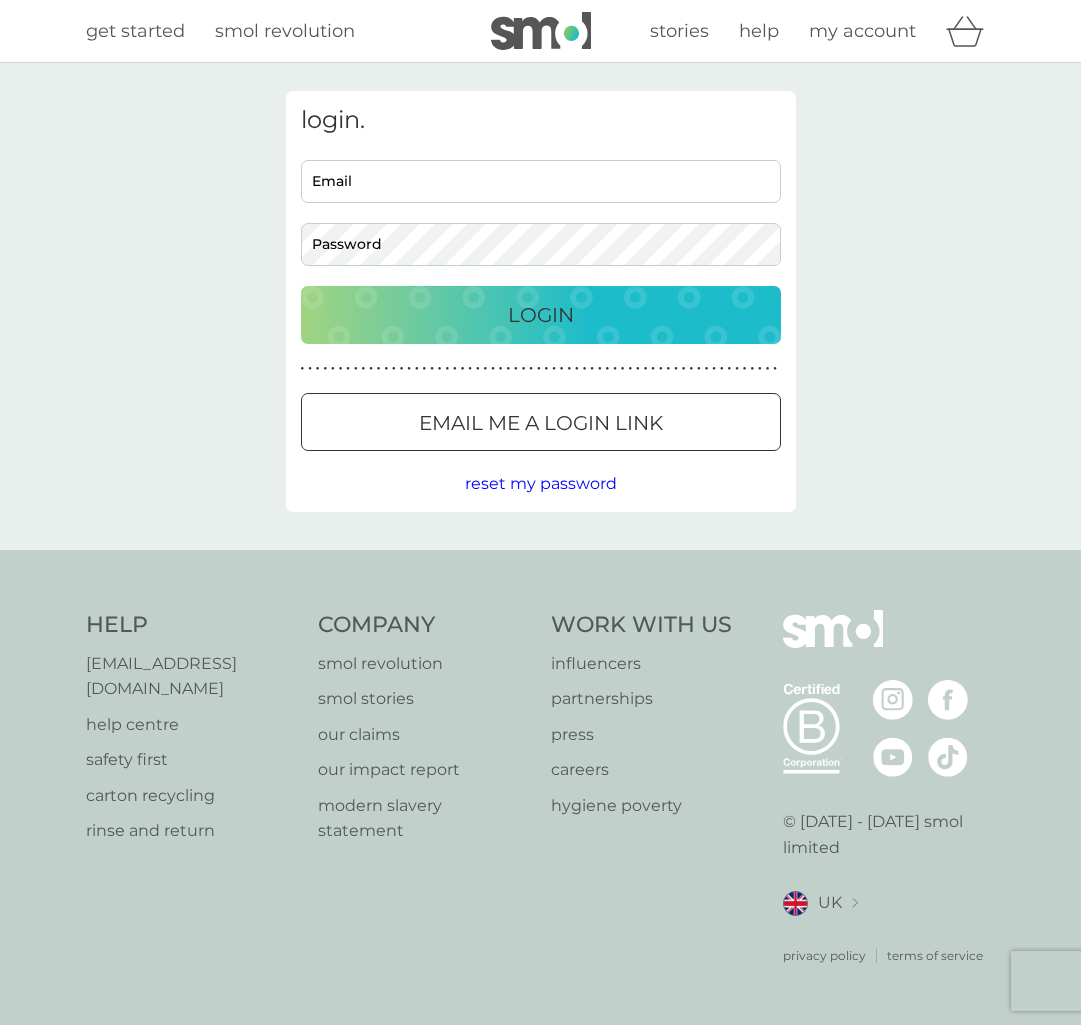 click on "Email" at bounding box center [541, 181] 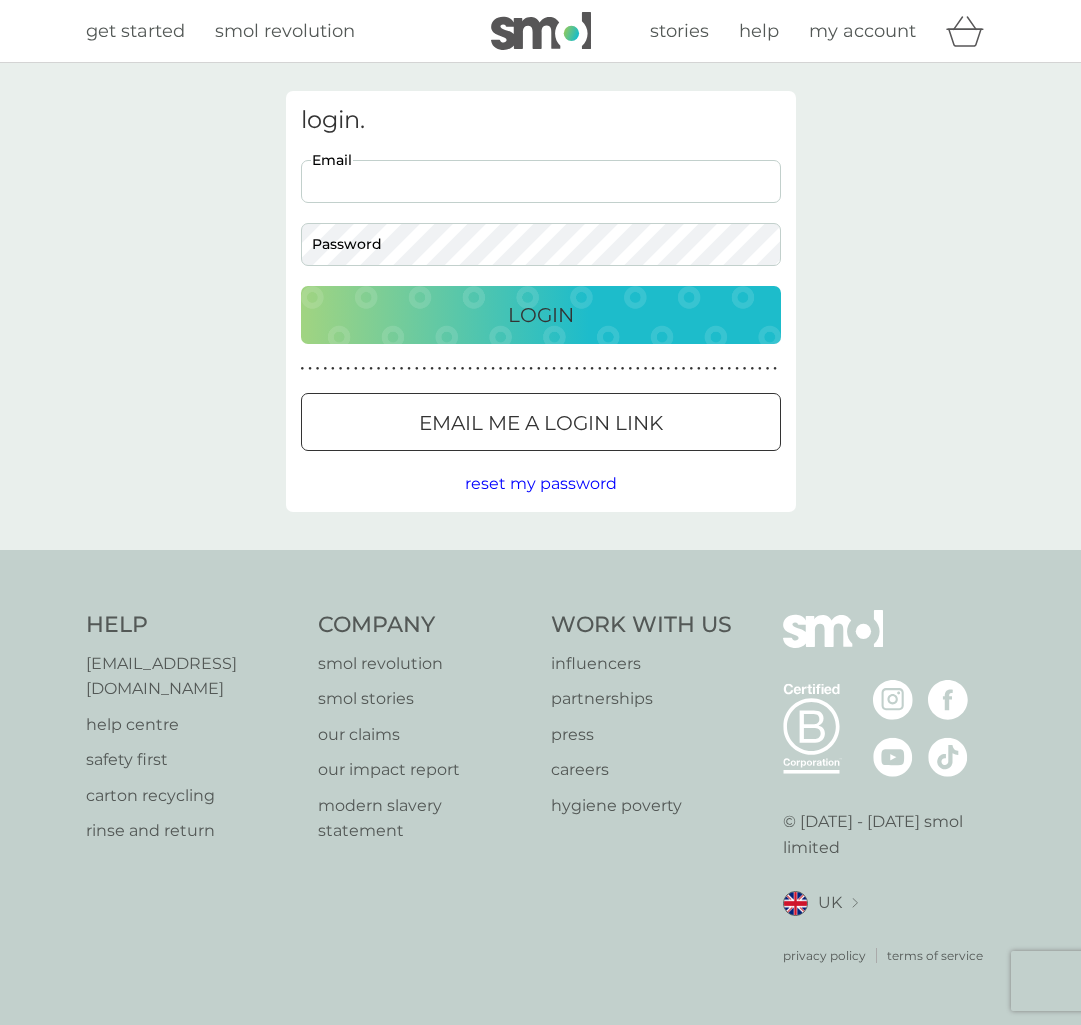 type on "[EMAIL_ADDRESS][DOMAIN_NAME]" 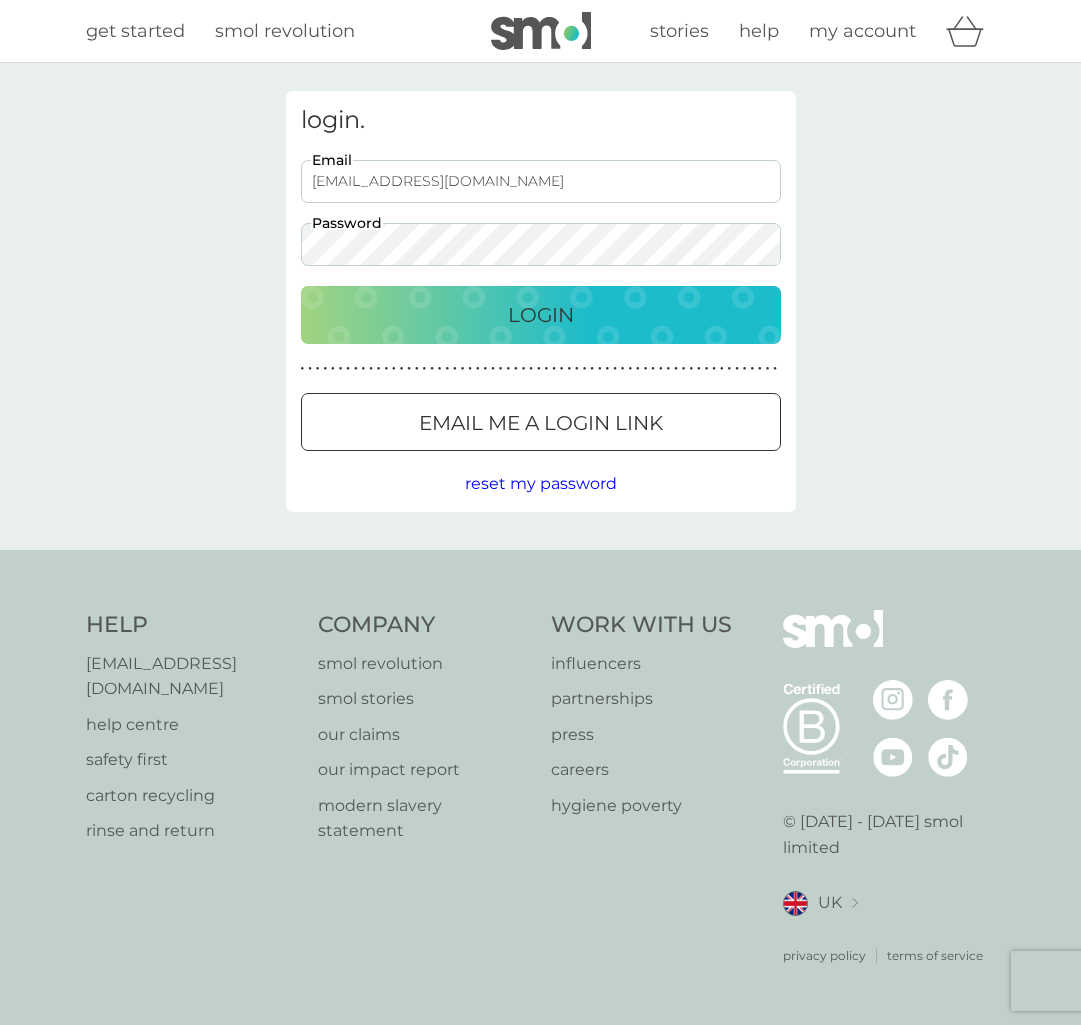 click on "Email me a login link" at bounding box center (541, 423) 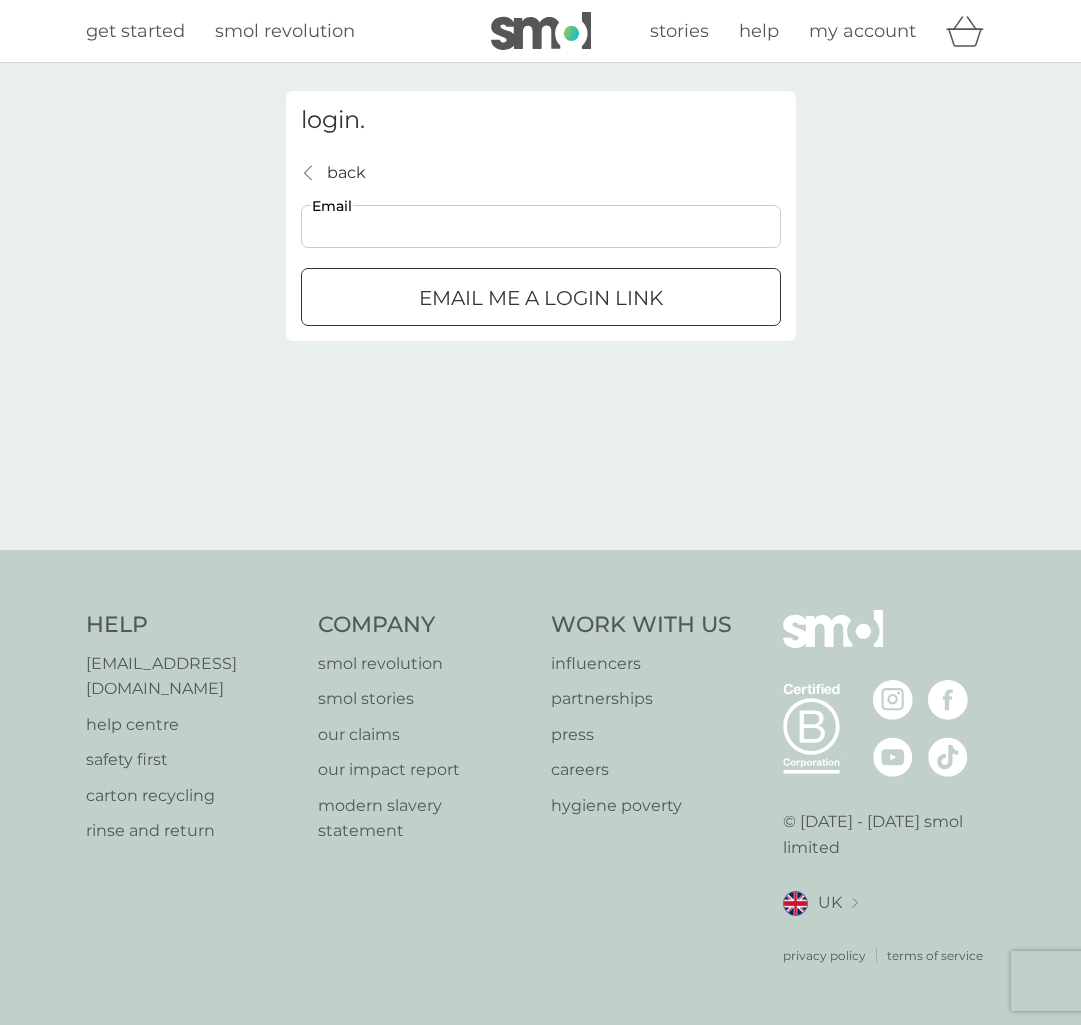 click on "Email" at bounding box center [541, 226] 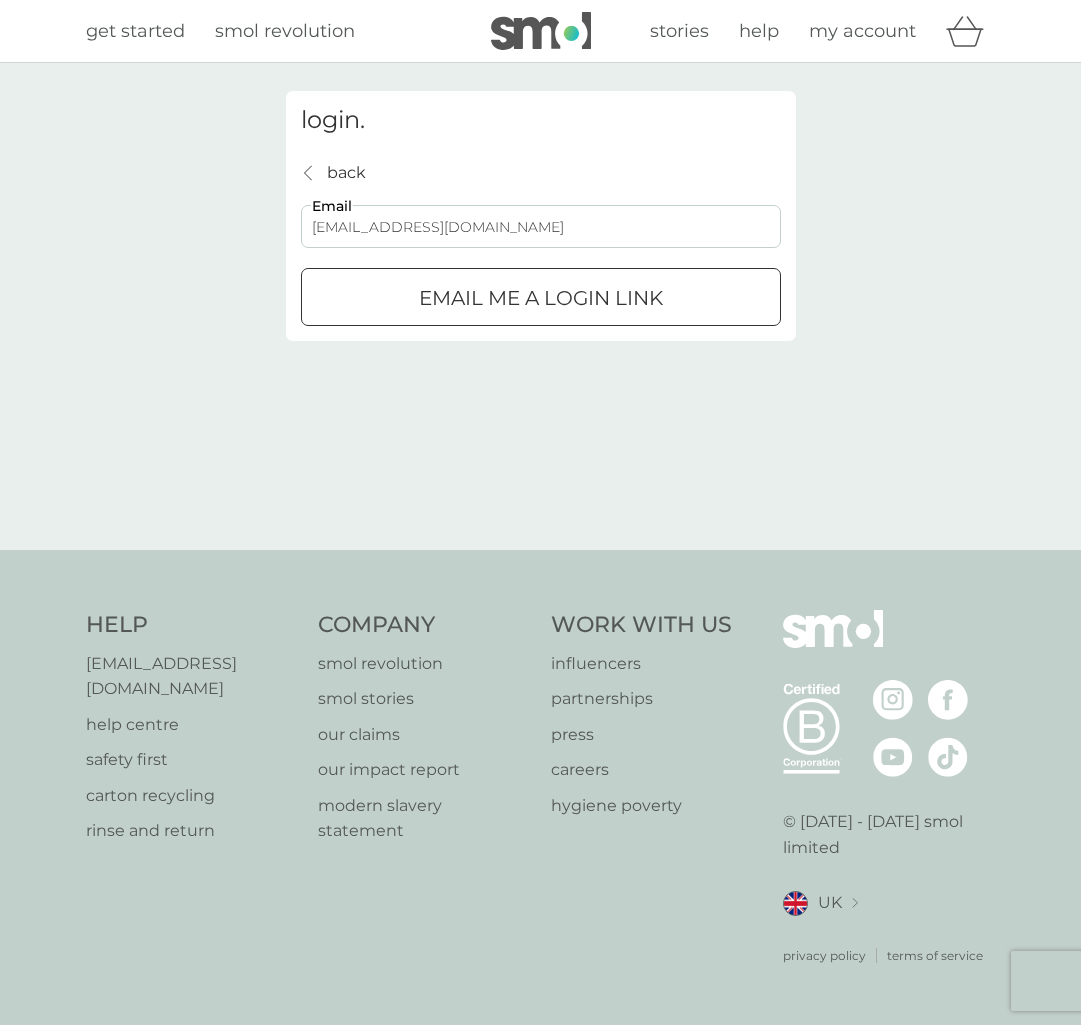 click on "Email me a login link" at bounding box center [541, 298] 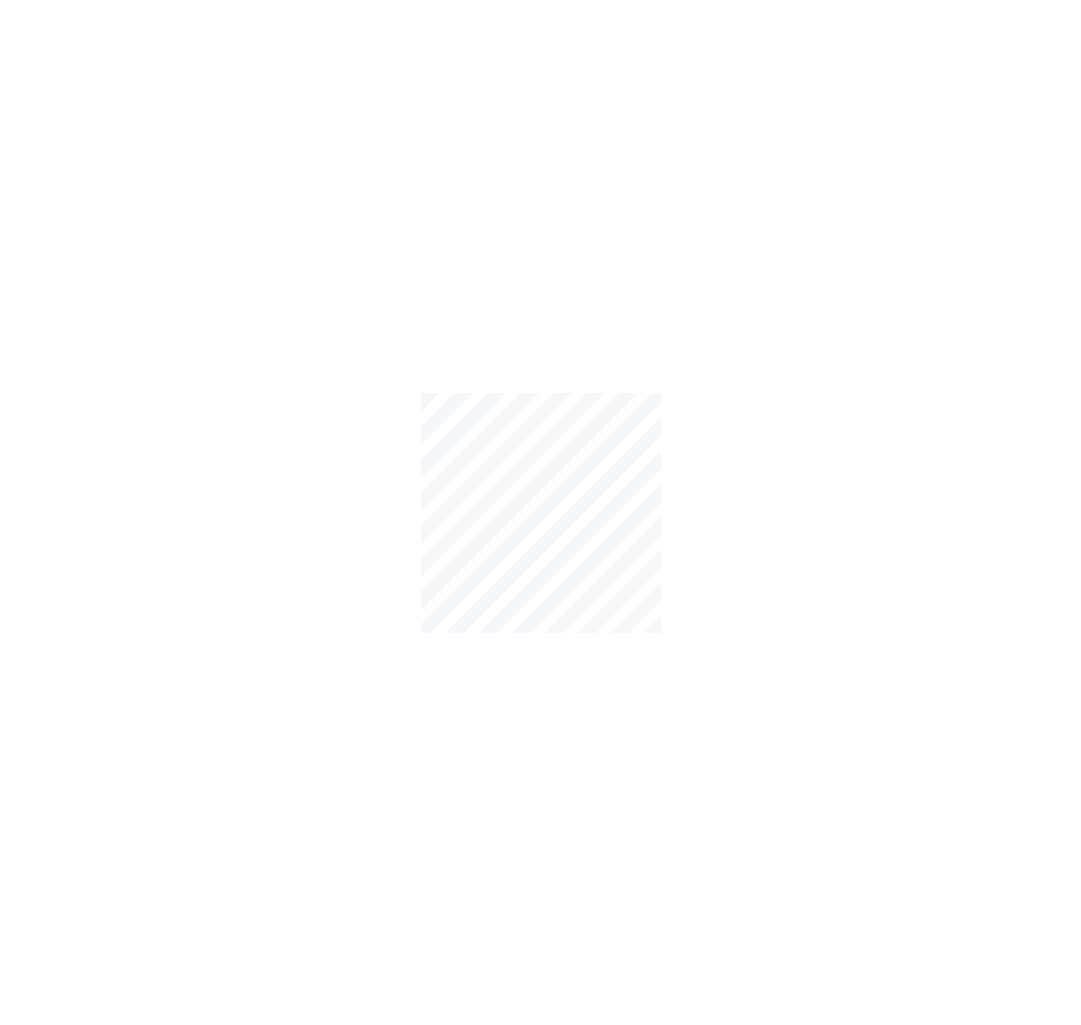 scroll, scrollTop: 0, scrollLeft: 0, axis: both 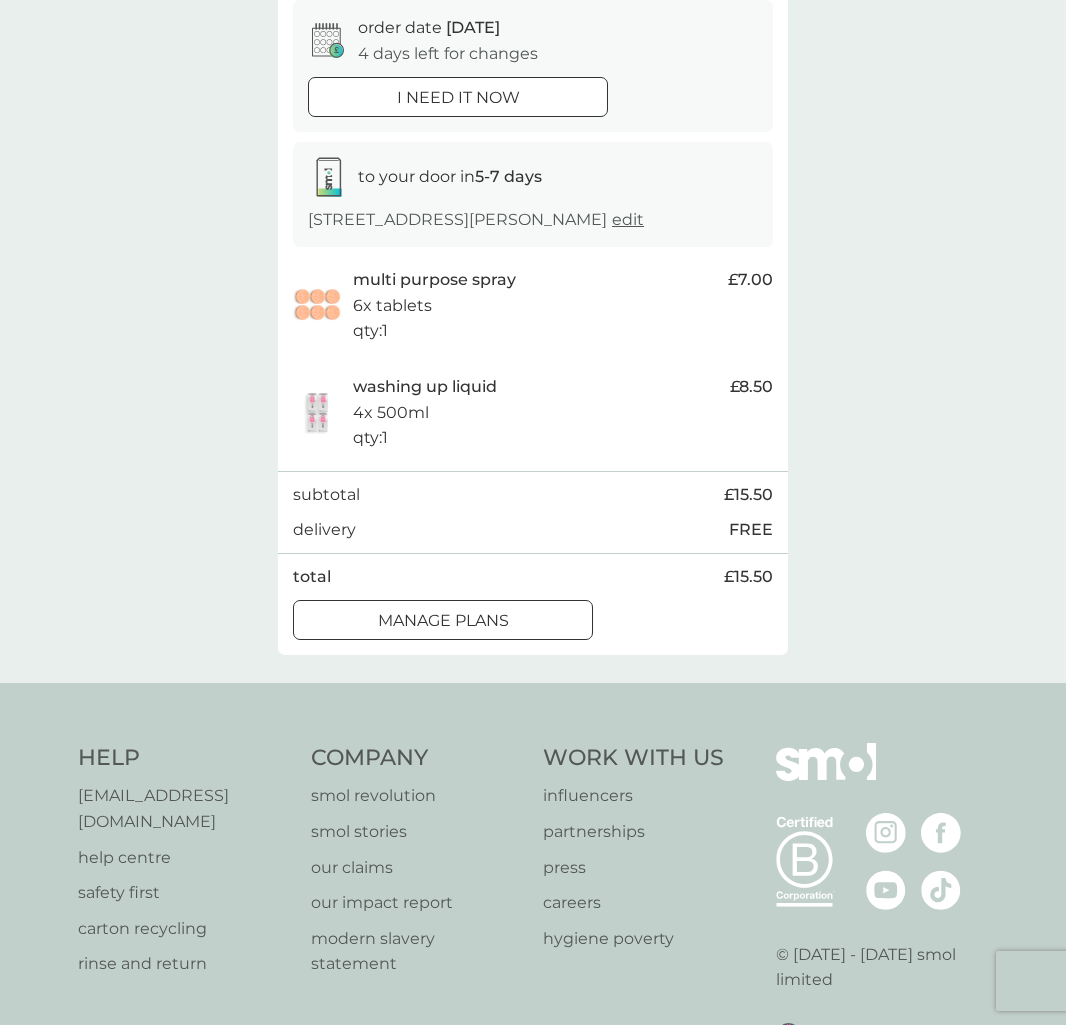 click on "manage plans" at bounding box center (443, 621) 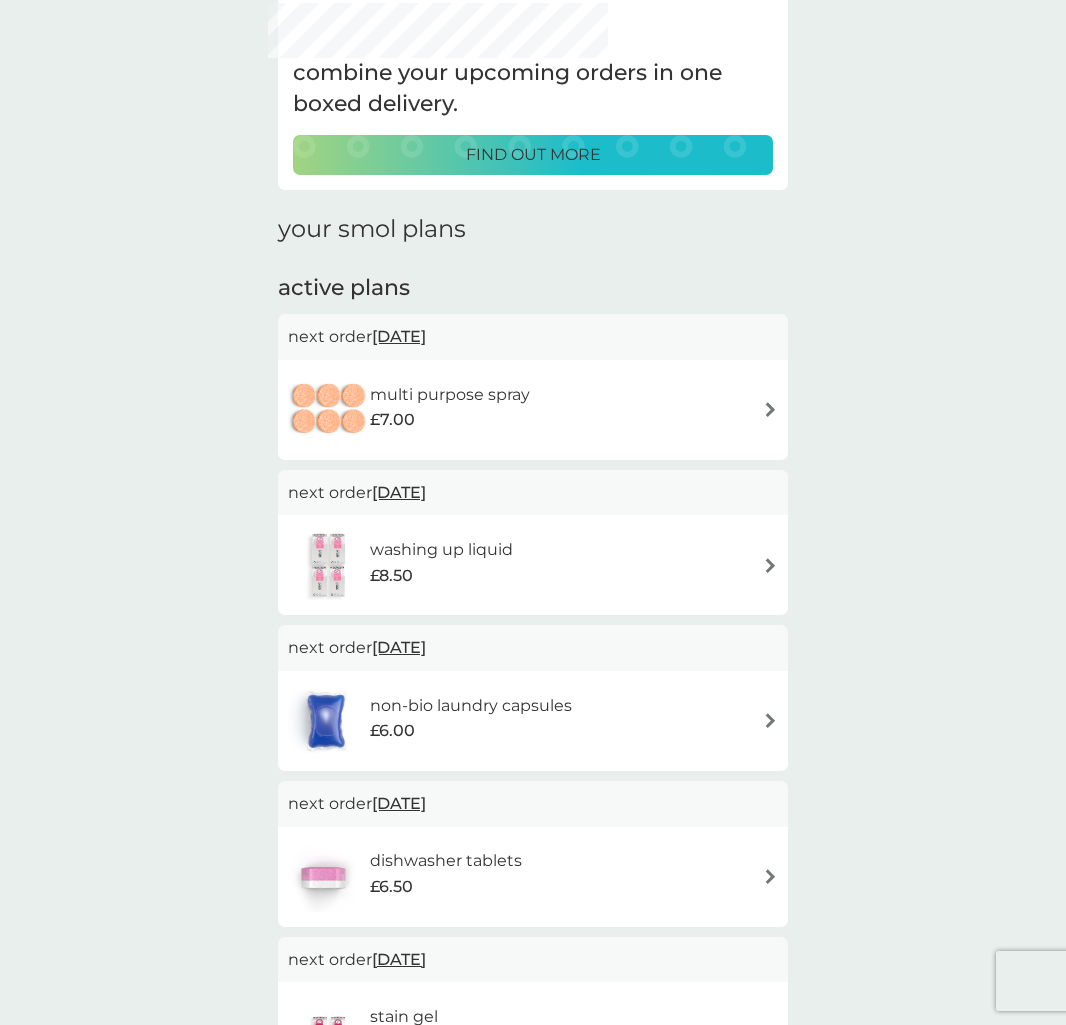 scroll, scrollTop: 100, scrollLeft: 0, axis: vertical 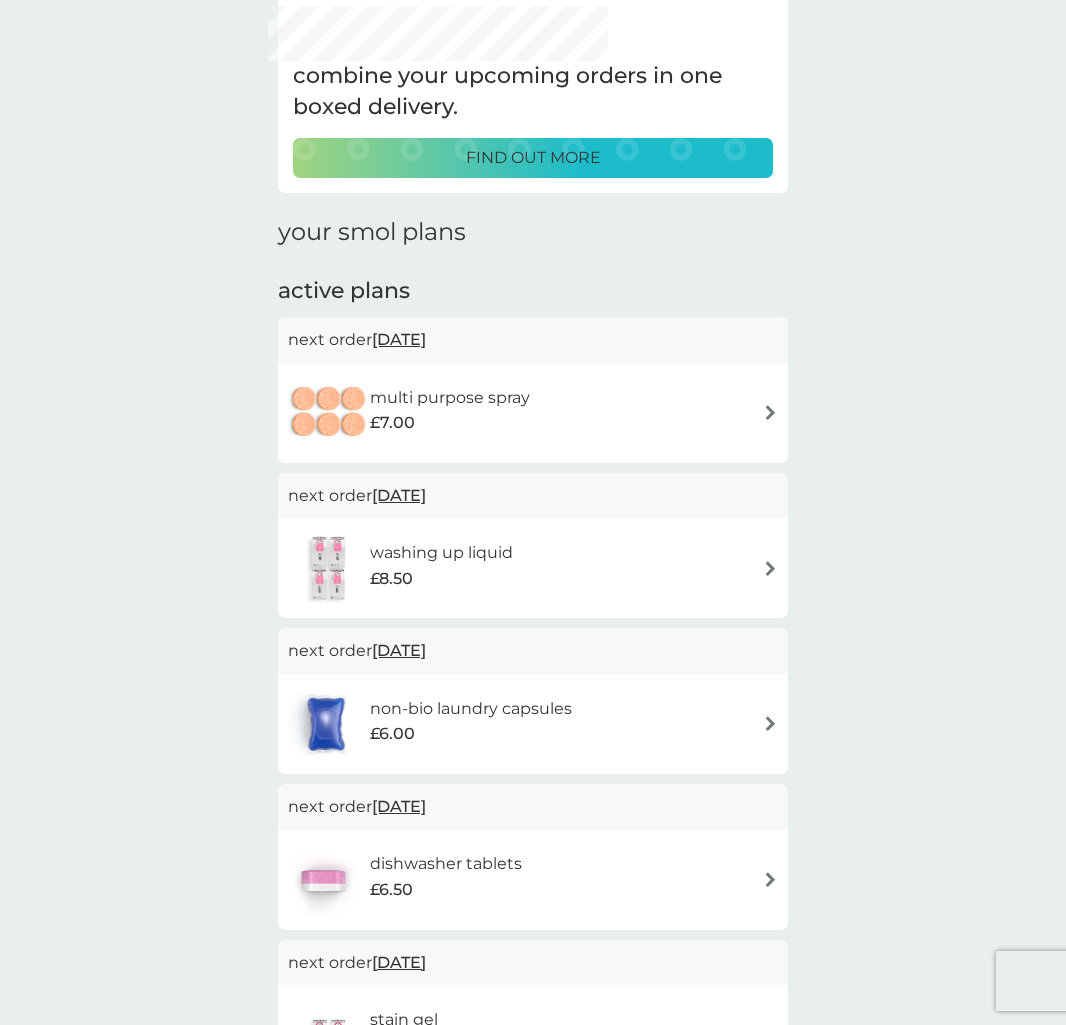 click at bounding box center [770, 412] 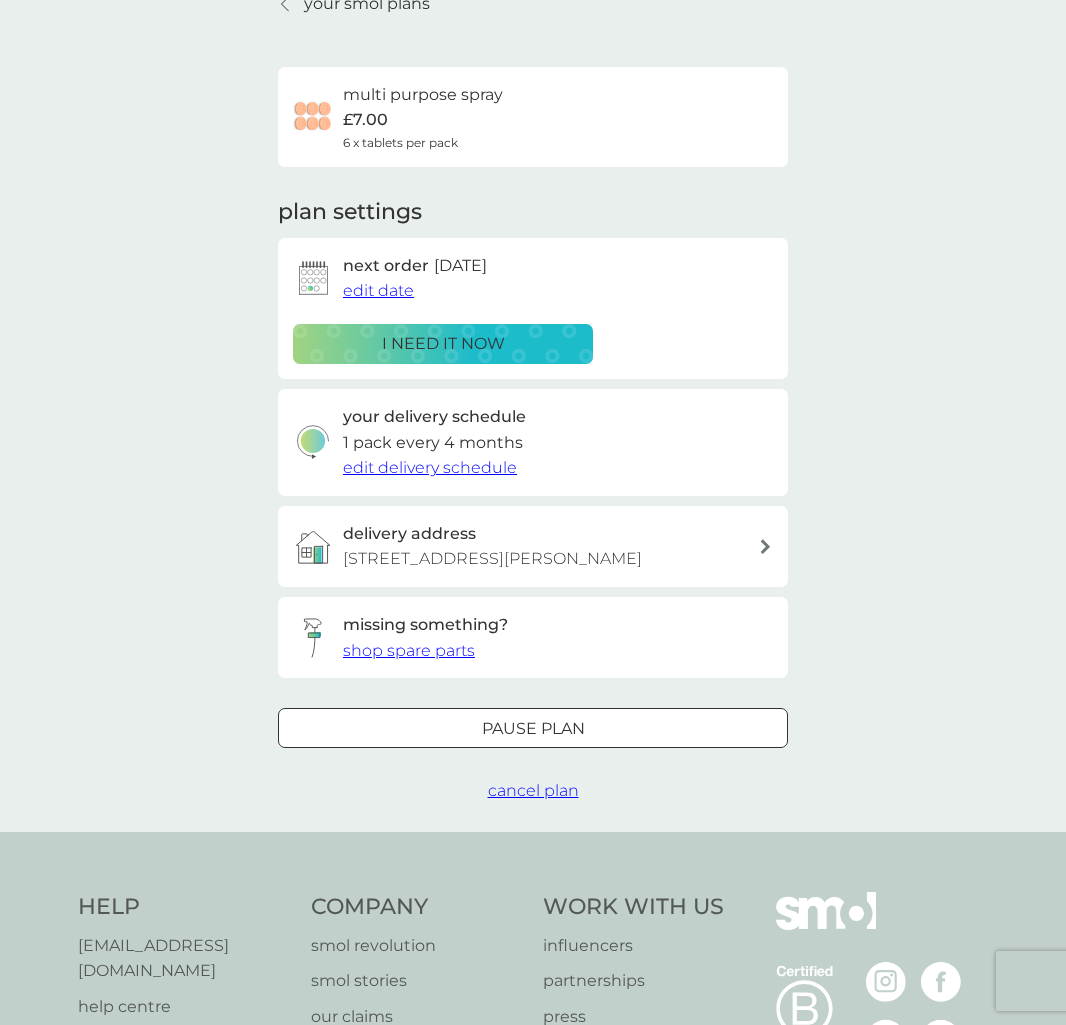 scroll, scrollTop: 0, scrollLeft: 0, axis: both 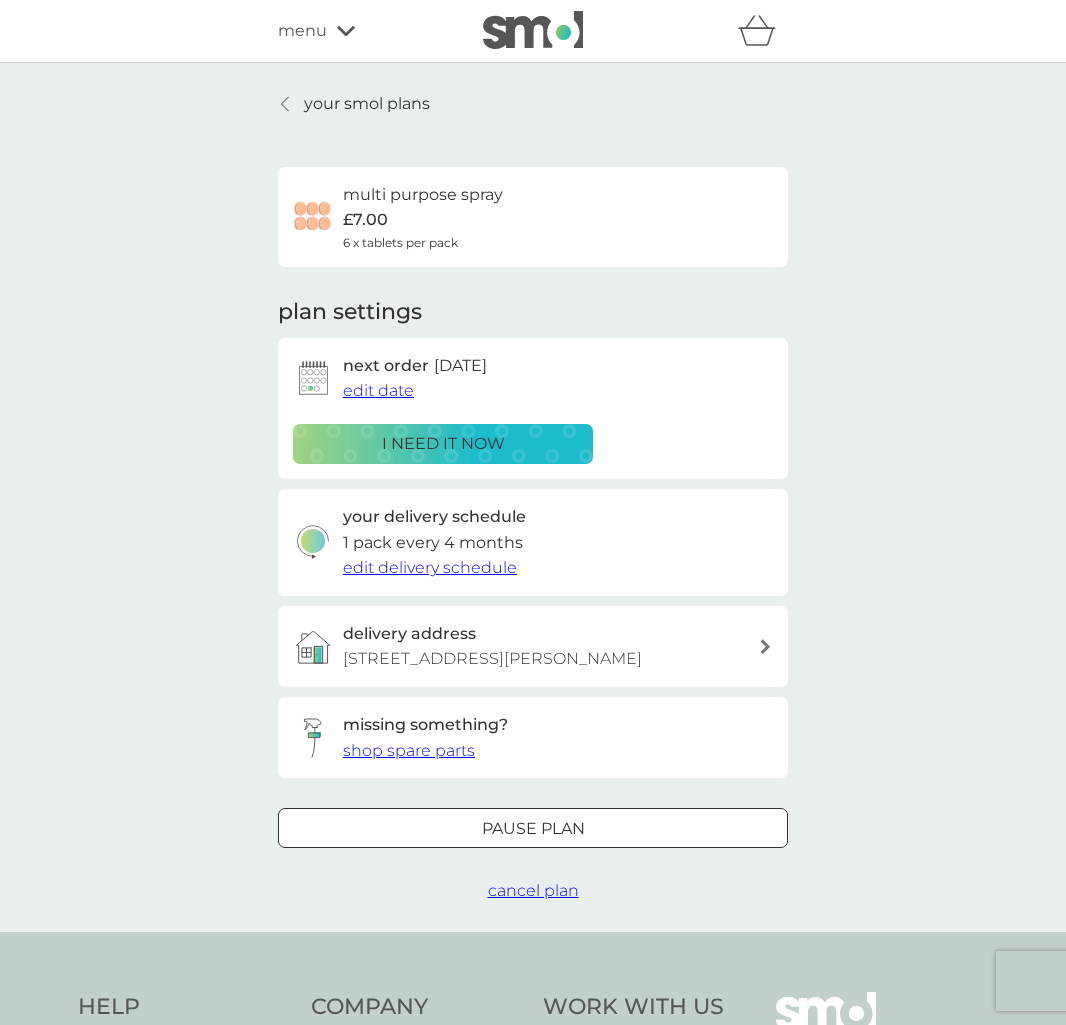 click on "Pause plan" at bounding box center [533, 829] 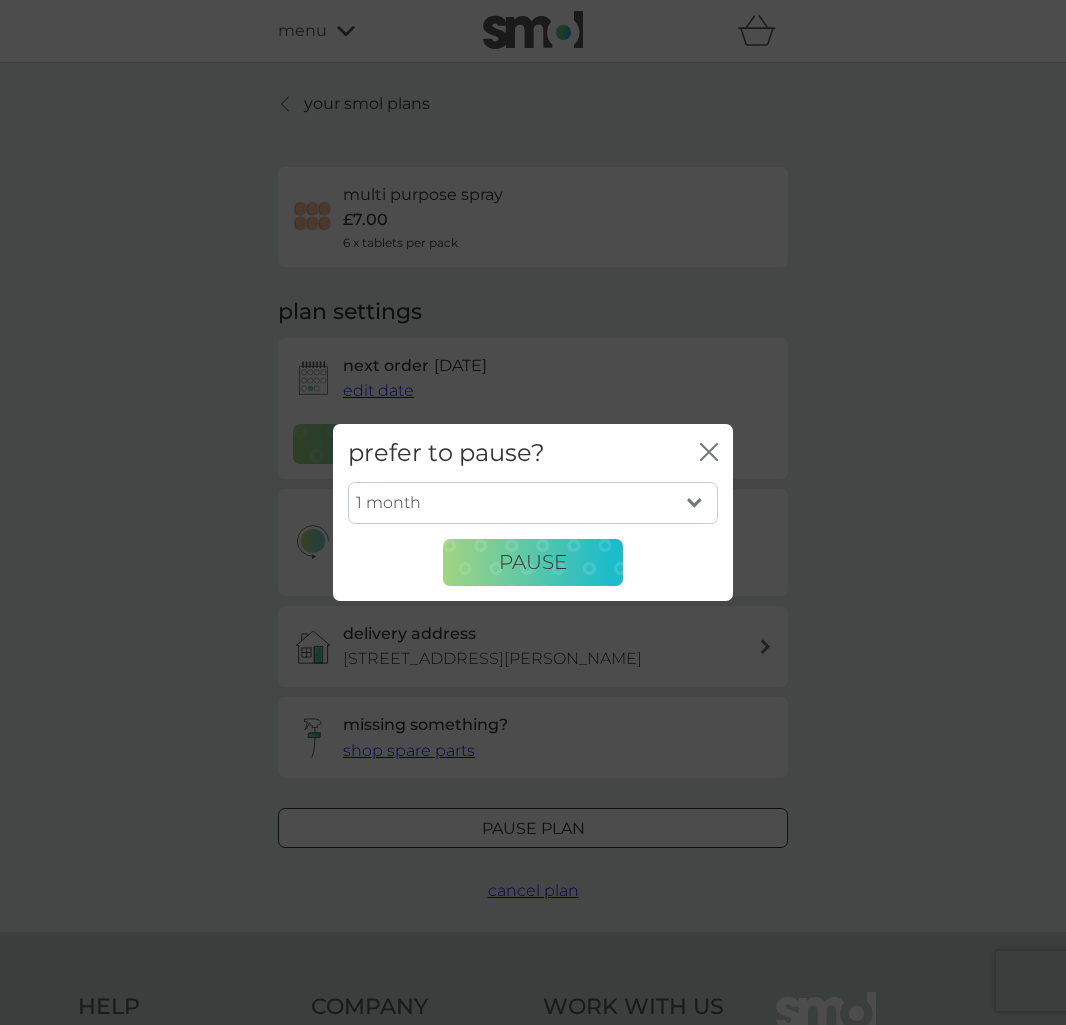 click on "1 month 2 months 3 months 4 months 5 months 6 months" at bounding box center (533, 503) 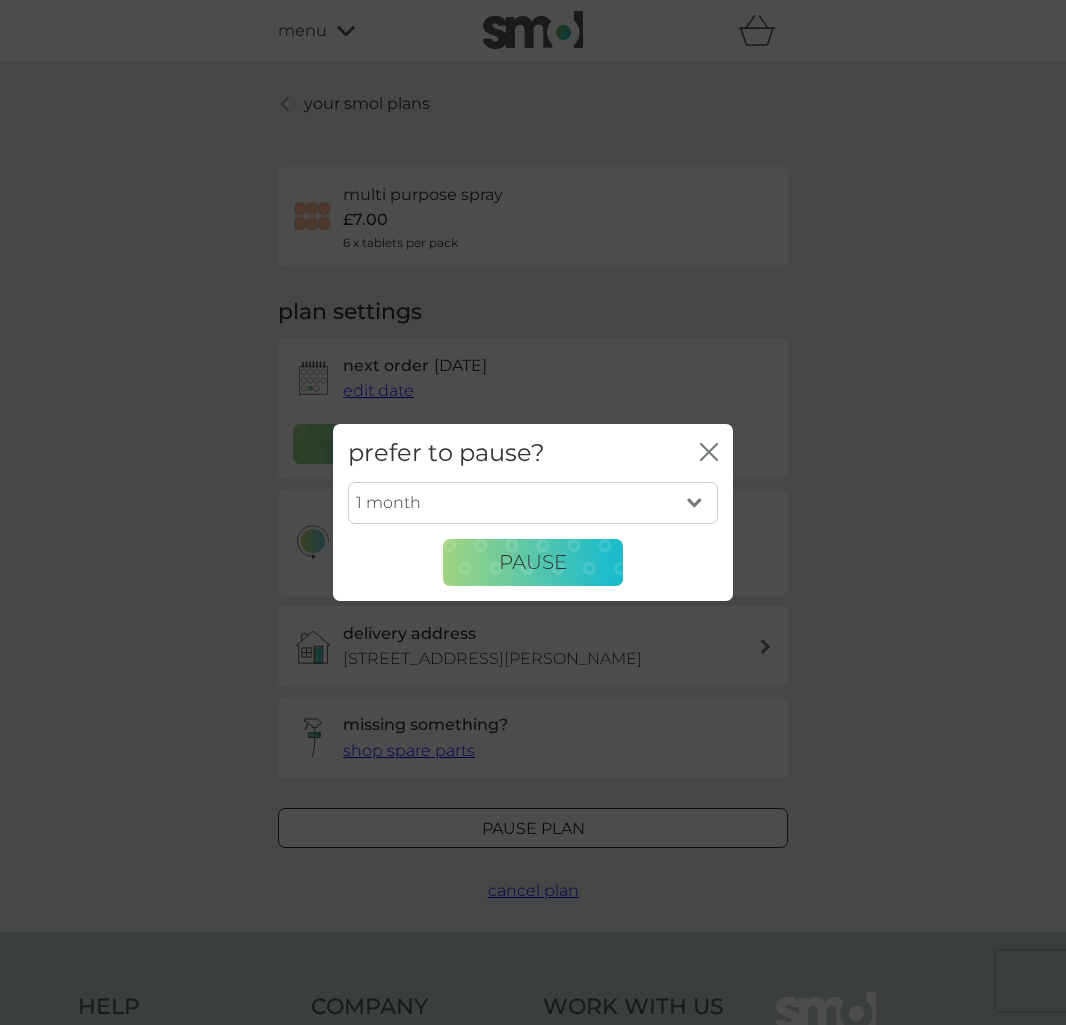select on "2" 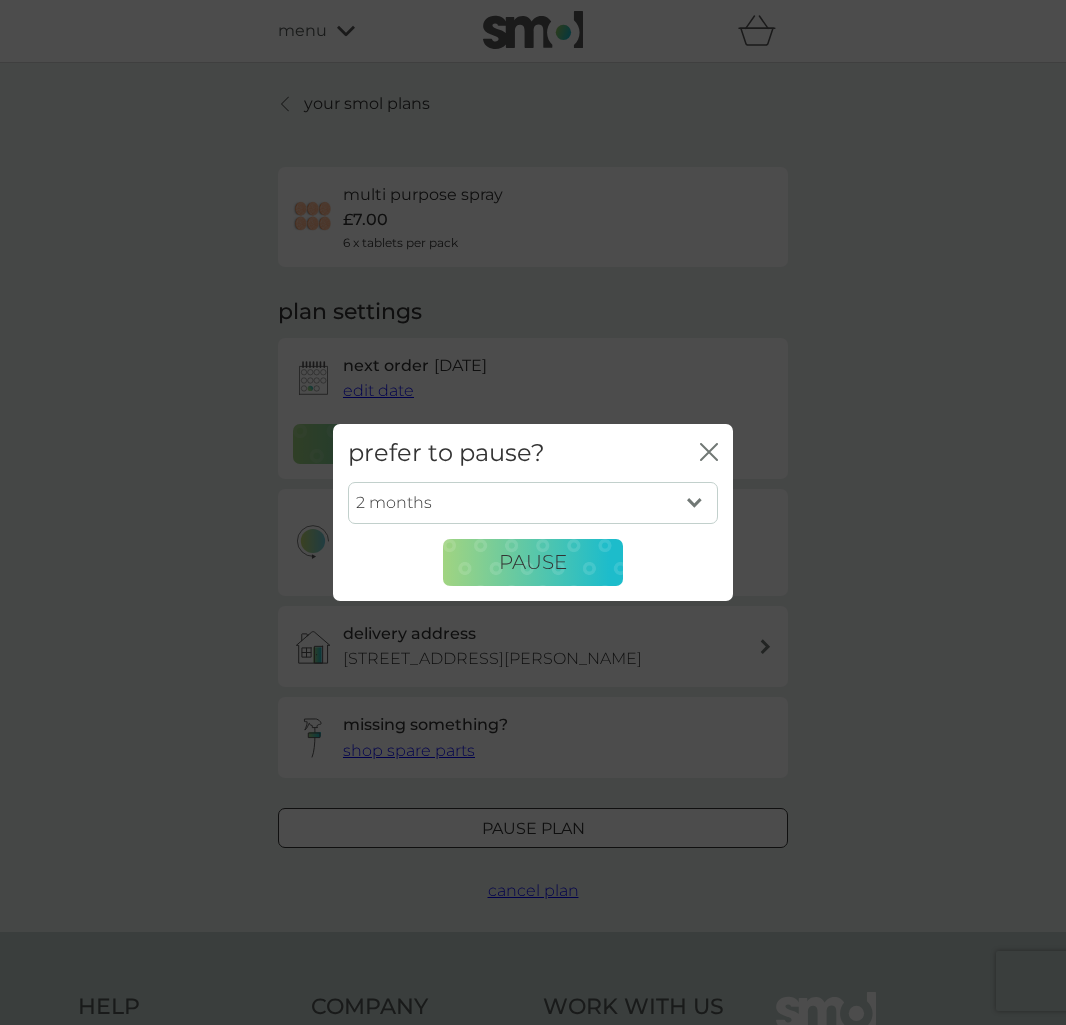 click on "1 month 2 months 3 months 4 months 5 months 6 months" at bounding box center (533, 503) 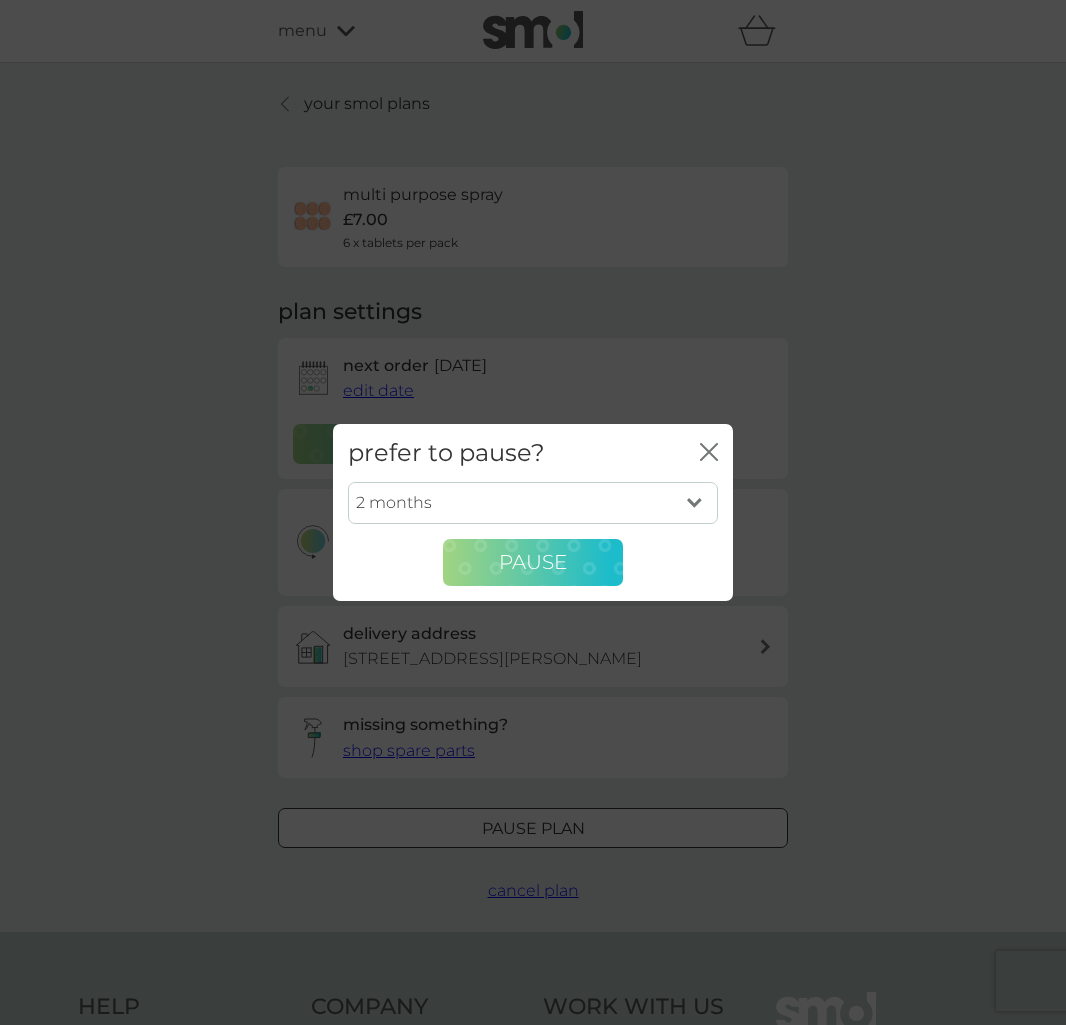 click on "Pause" at bounding box center [533, 562] 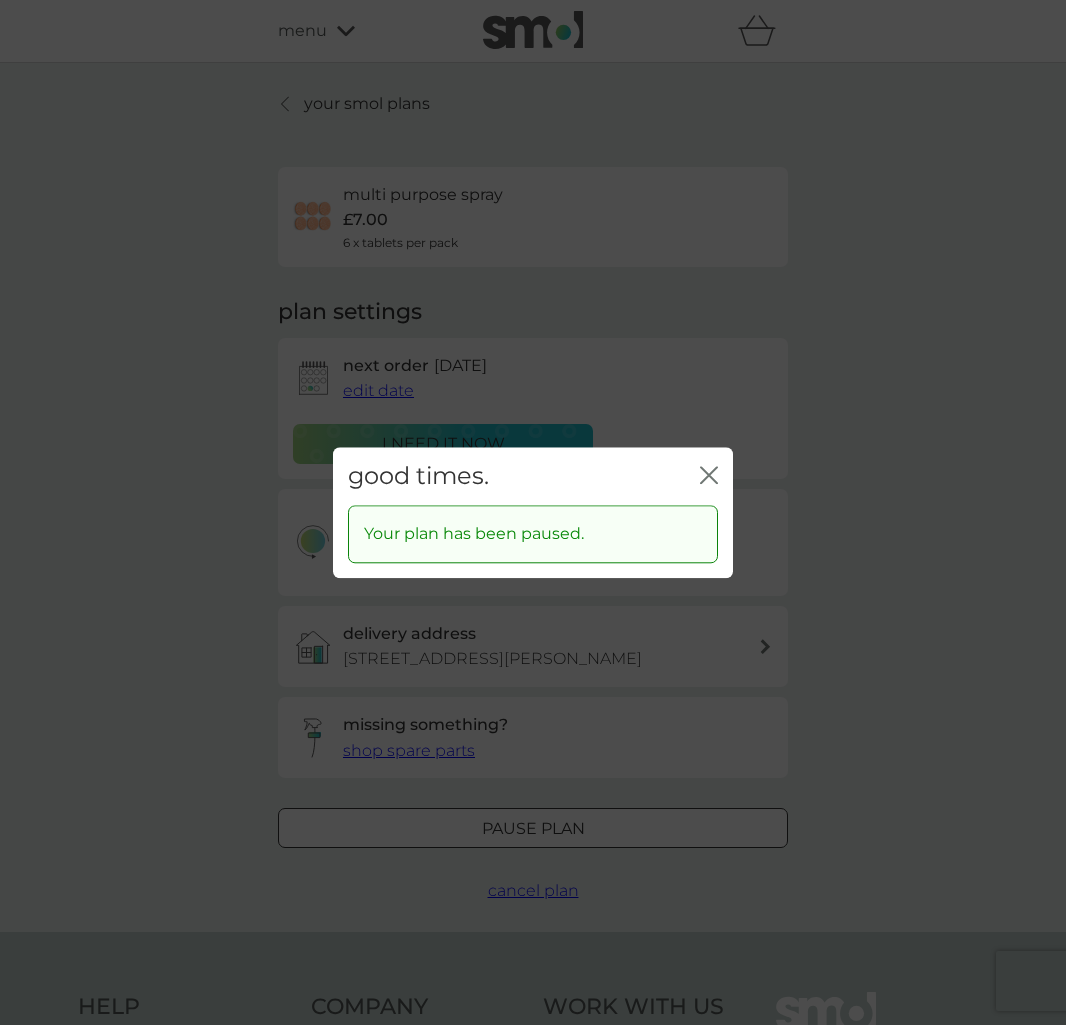 click on "close" 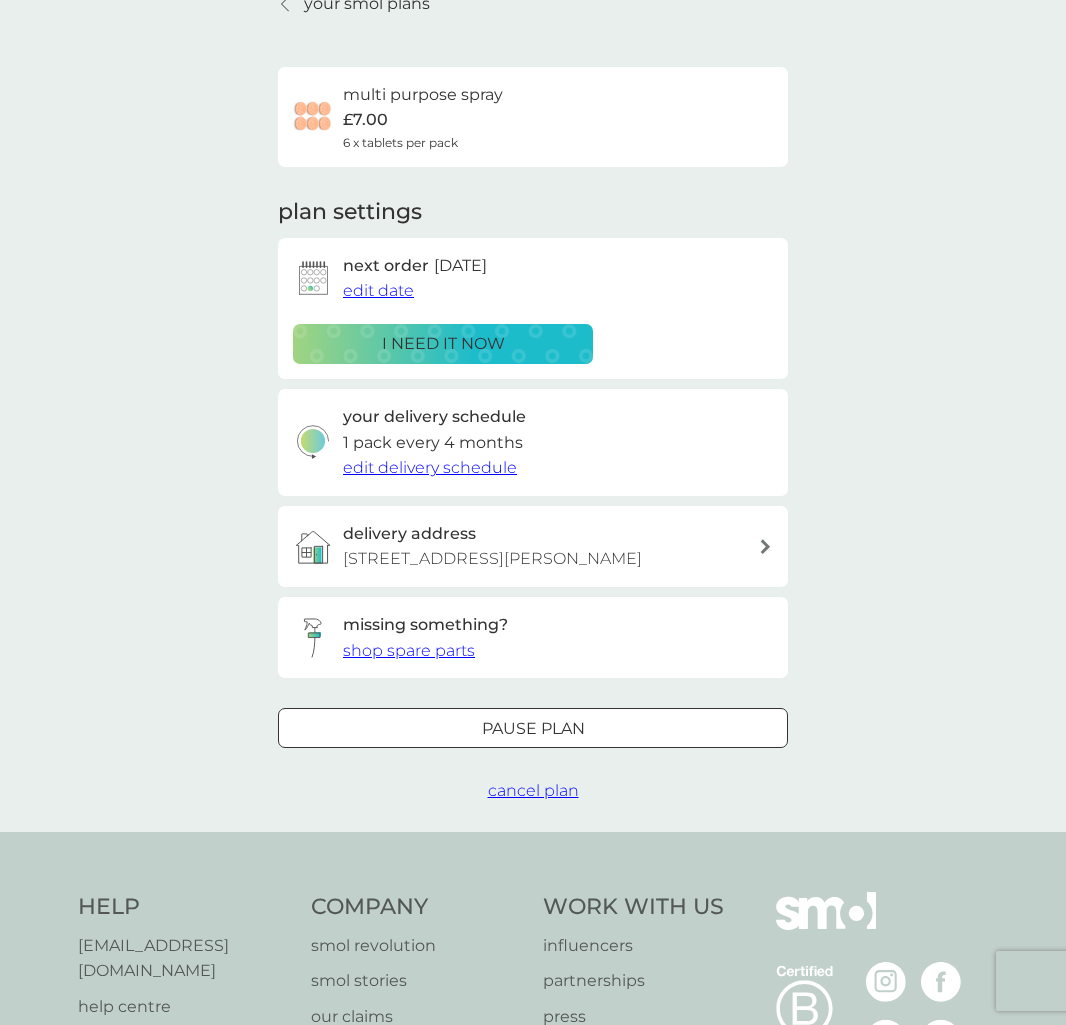 scroll, scrollTop: 0, scrollLeft: 0, axis: both 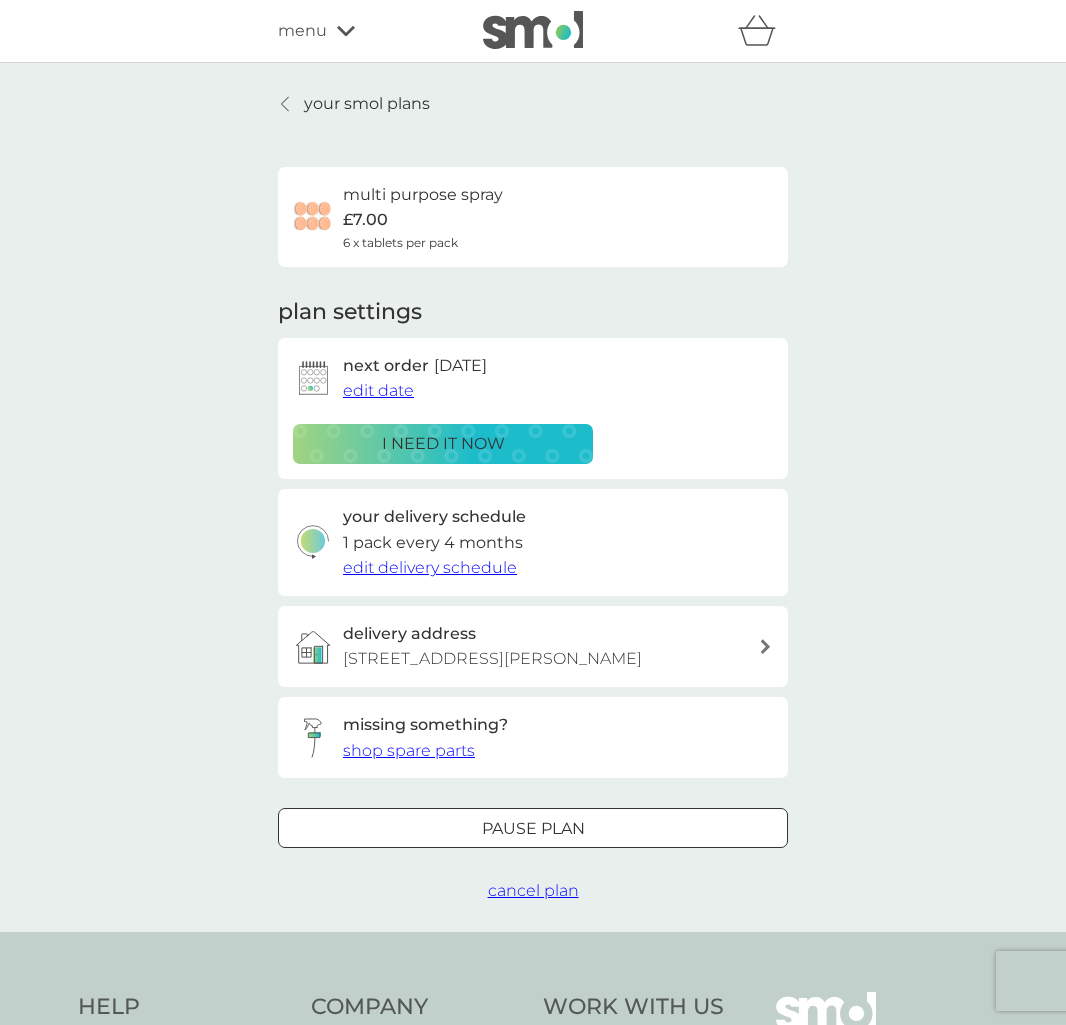 click on "your smol plans" at bounding box center [367, 104] 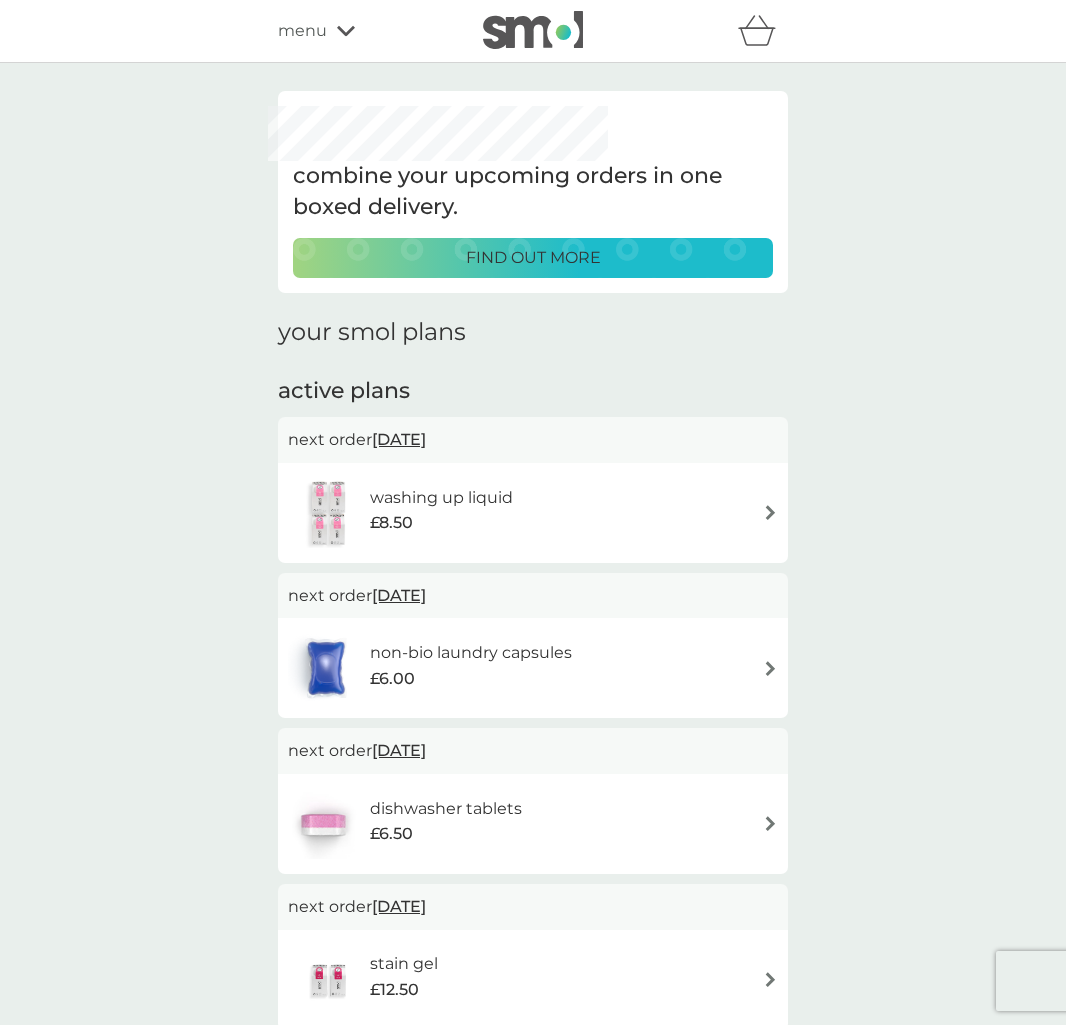 click at bounding box center [770, 668] 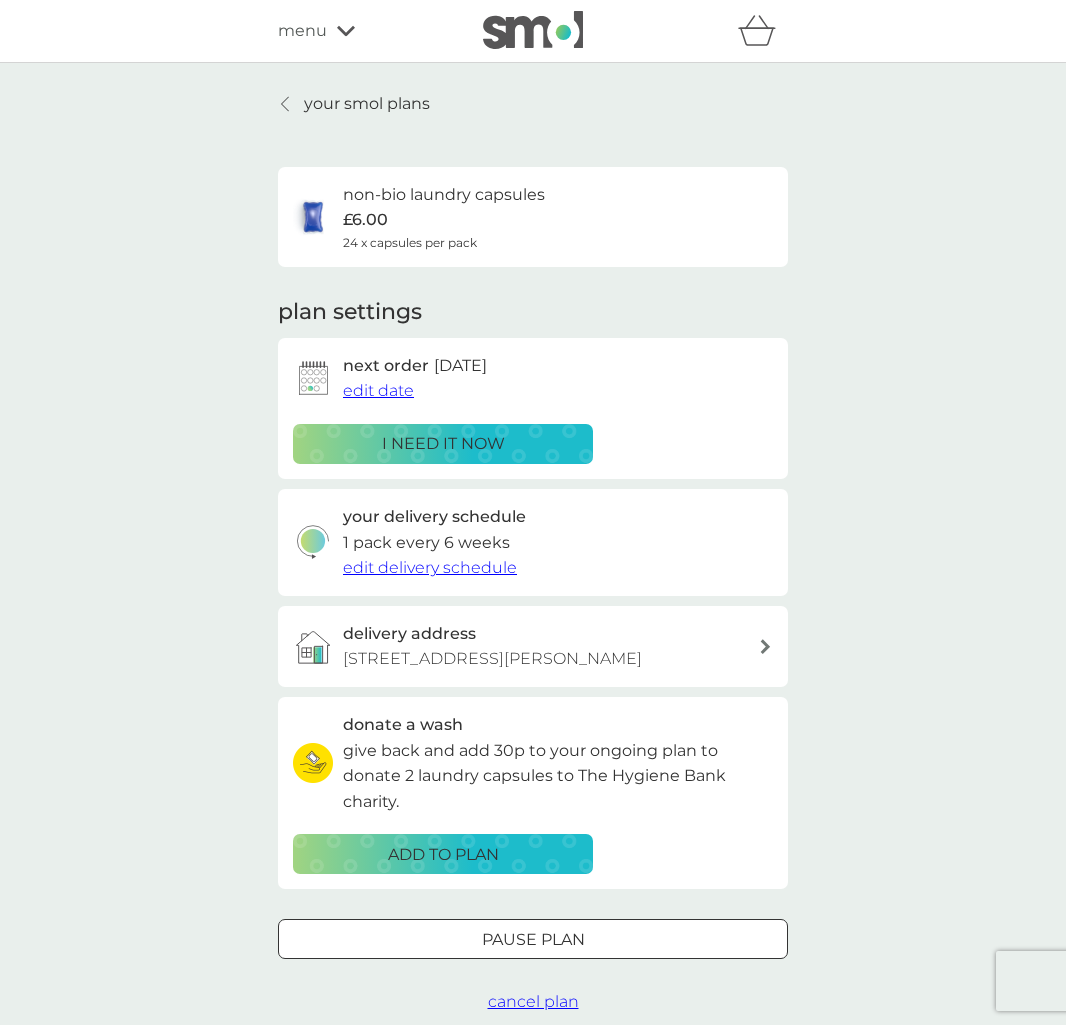 click on "edit delivery schedule" at bounding box center (430, 567) 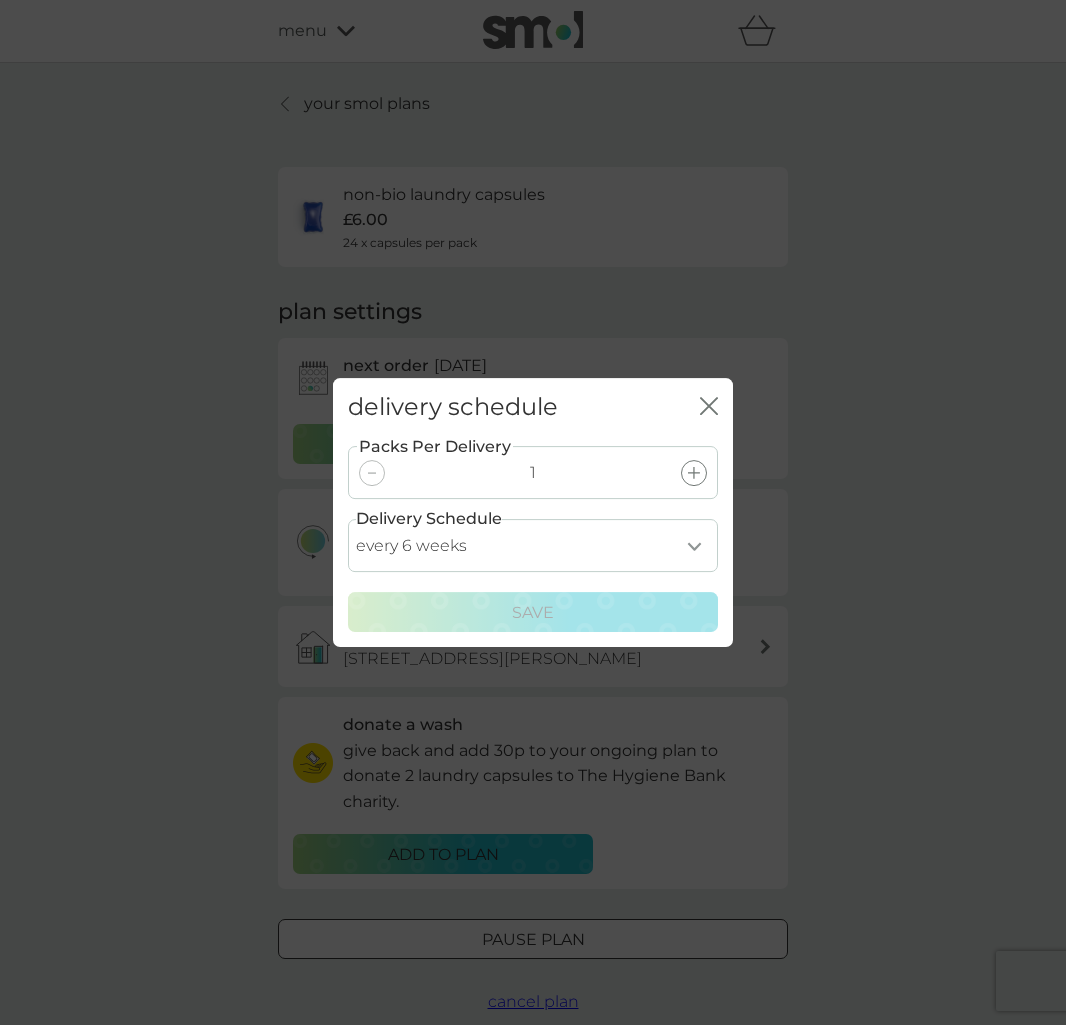 click on "every 1 week every 2 weeks every 3 weeks every 4 weeks every 5 weeks every 6 weeks every 7 weeks every 8 weeks every 9 weeks every 10 weeks every 11 weeks every 12 weeks every 13 weeks every 14 weeks every 15 weeks every 16 weeks every 17 weeks" at bounding box center (533, 545) 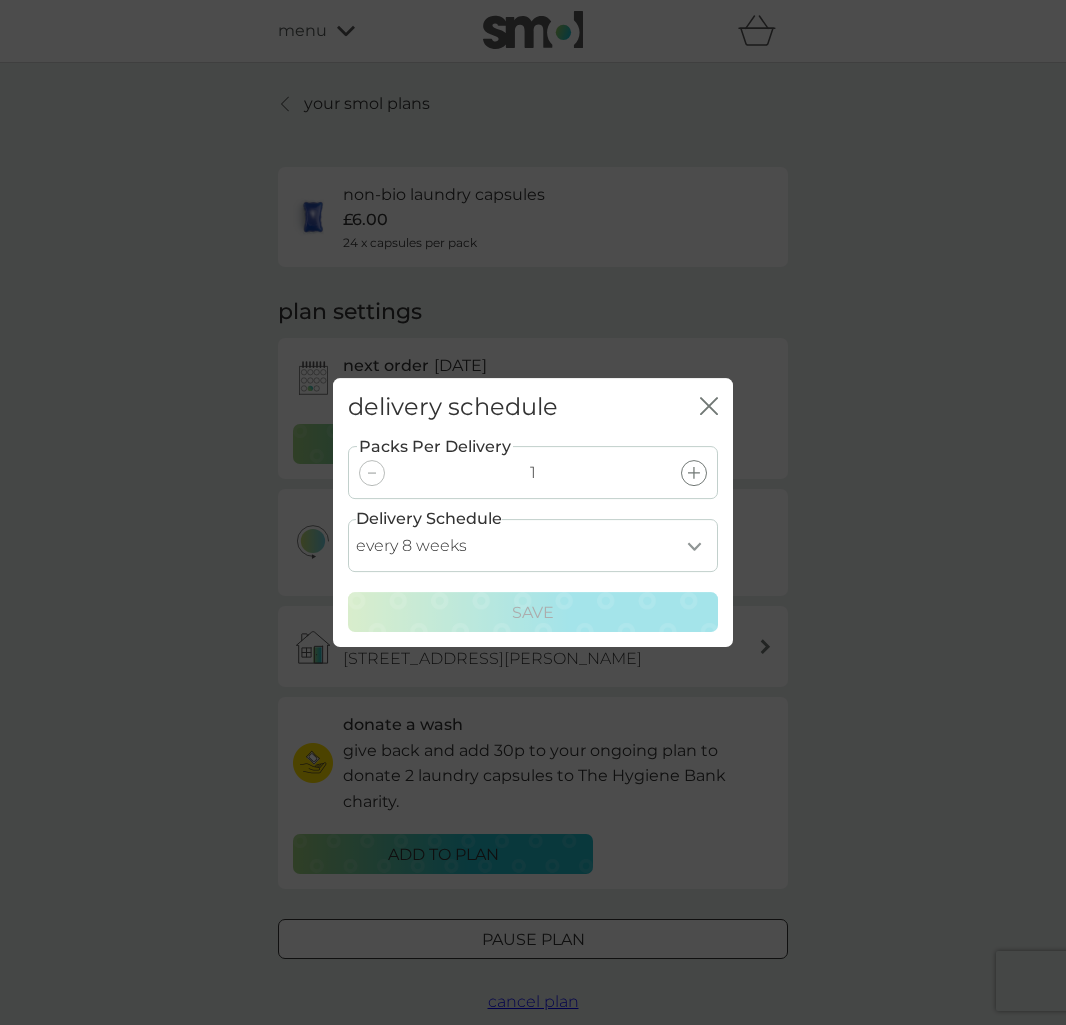 click on "every 1 week every 2 weeks every 3 weeks every 4 weeks every 5 weeks every 6 weeks every 7 weeks every 8 weeks every 9 weeks every 10 weeks every 11 weeks every 12 weeks every 13 weeks every 14 weeks every 15 weeks every 16 weeks every 17 weeks" at bounding box center (533, 545) 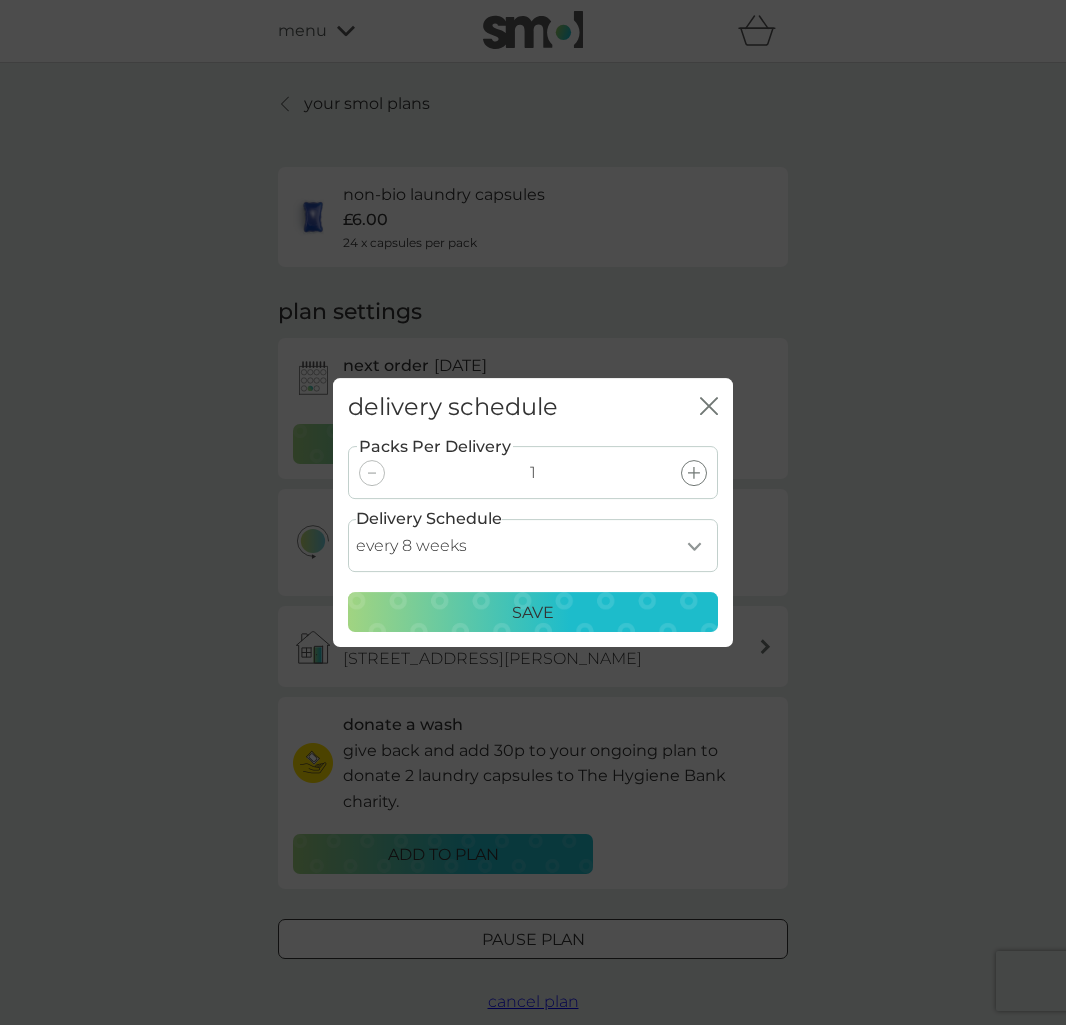 click on "every 1 week every 2 weeks every 3 weeks every 4 weeks every 5 weeks every 6 weeks every 7 weeks every 8 weeks every 9 weeks every 10 weeks every 11 weeks every 12 weeks every 13 weeks every 14 weeks every 15 weeks every 16 weeks every 17 weeks" at bounding box center (533, 545) 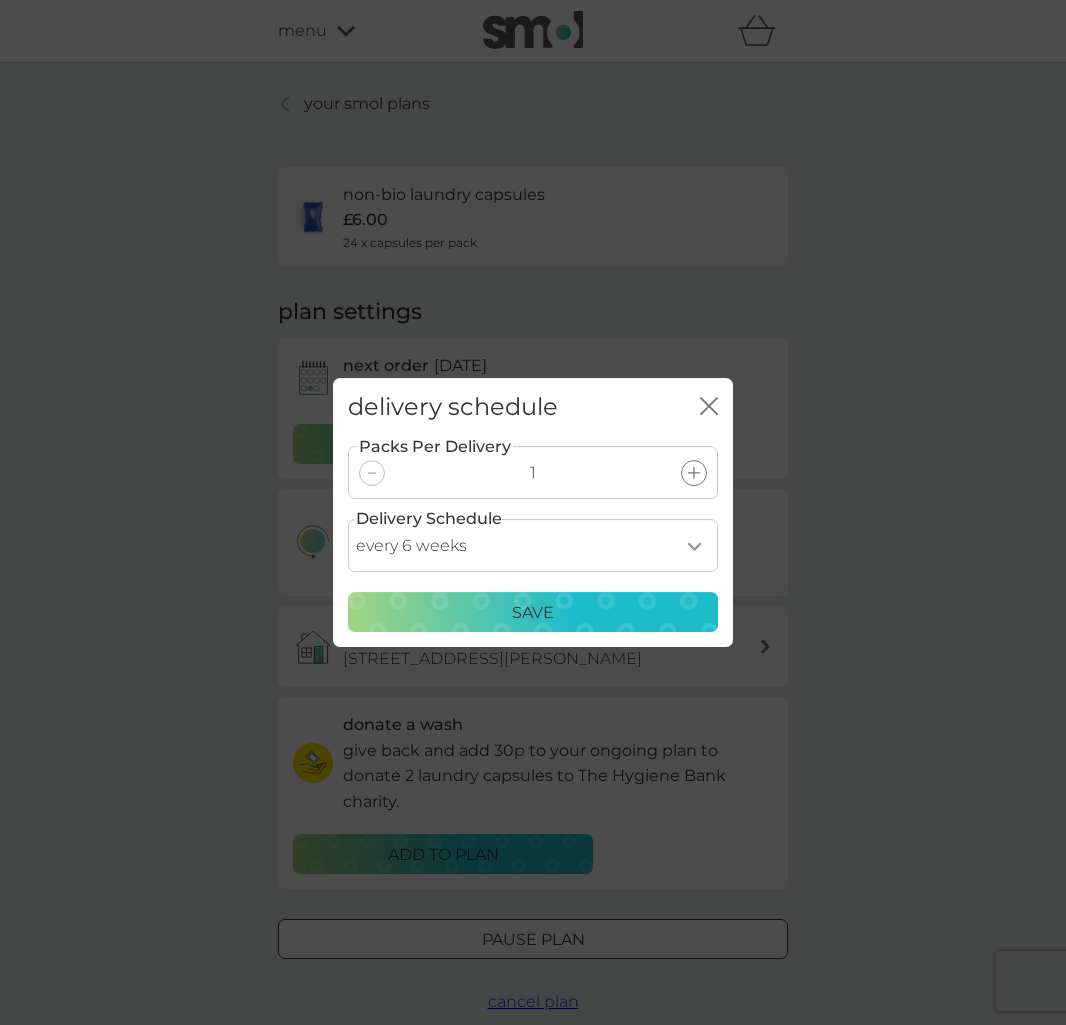 click on "every 1 week every 2 weeks every 3 weeks every 4 weeks every 5 weeks every 6 weeks every 7 weeks every 8 weeks every 9 weeks every 10 weeks every 11 weeks every 12 weeks every 13 weeks every 14 weeks every 15 weeks every 16 weeks every 17 weeks" at bounding box center [533, 545] 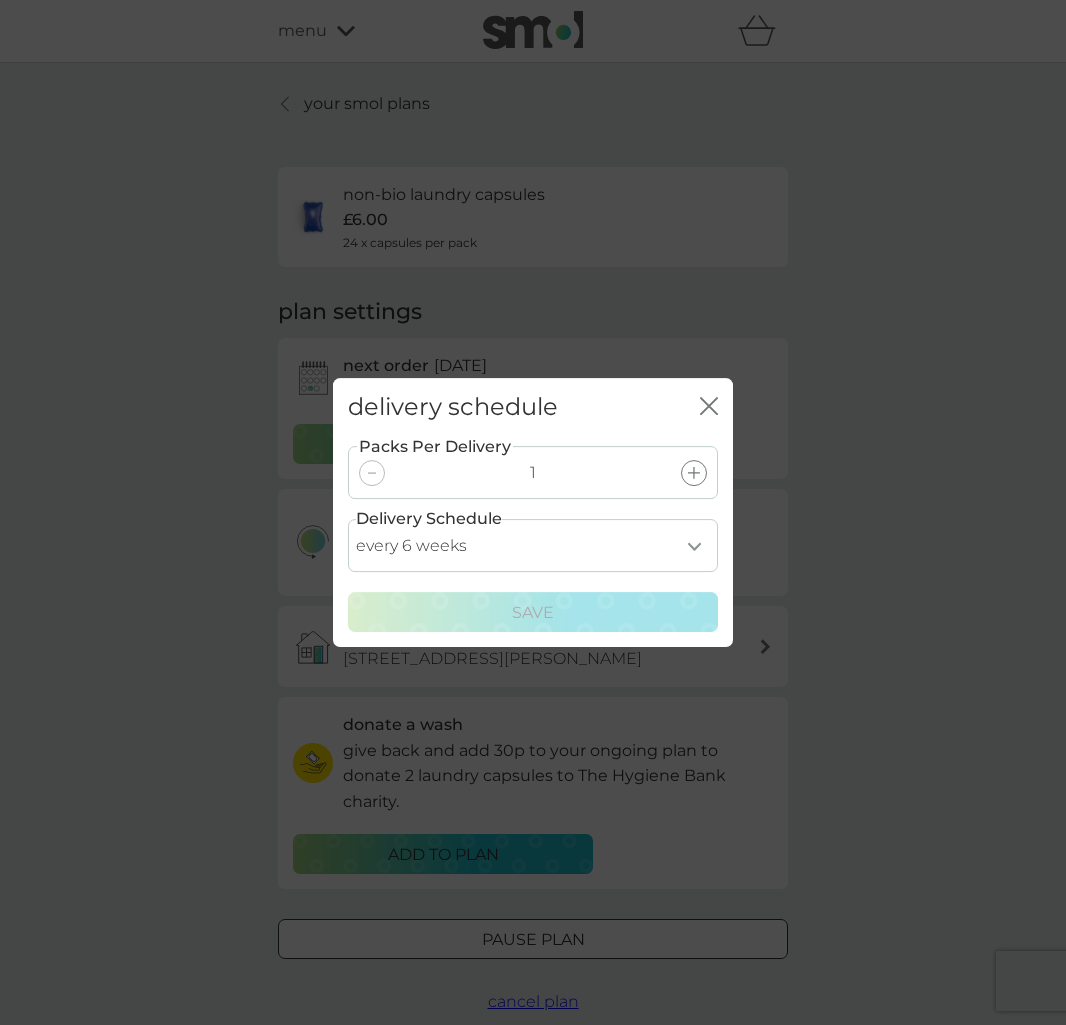 click on "delivery schedule close Packs Per Delivery 1 Delivery Schedule every 1 week every 2 weeks every 3 weeks every 4 weeks every 5 weeks every 6 weeks every 7 weeks every 8 weeks every 9 weeks every 10 weeks every 11 weeks every 12 weeks every 13 weeks every 14 weeks every 15 weeks every 16 weeks every 17 weeks Save" at bounding box center (533, 512) 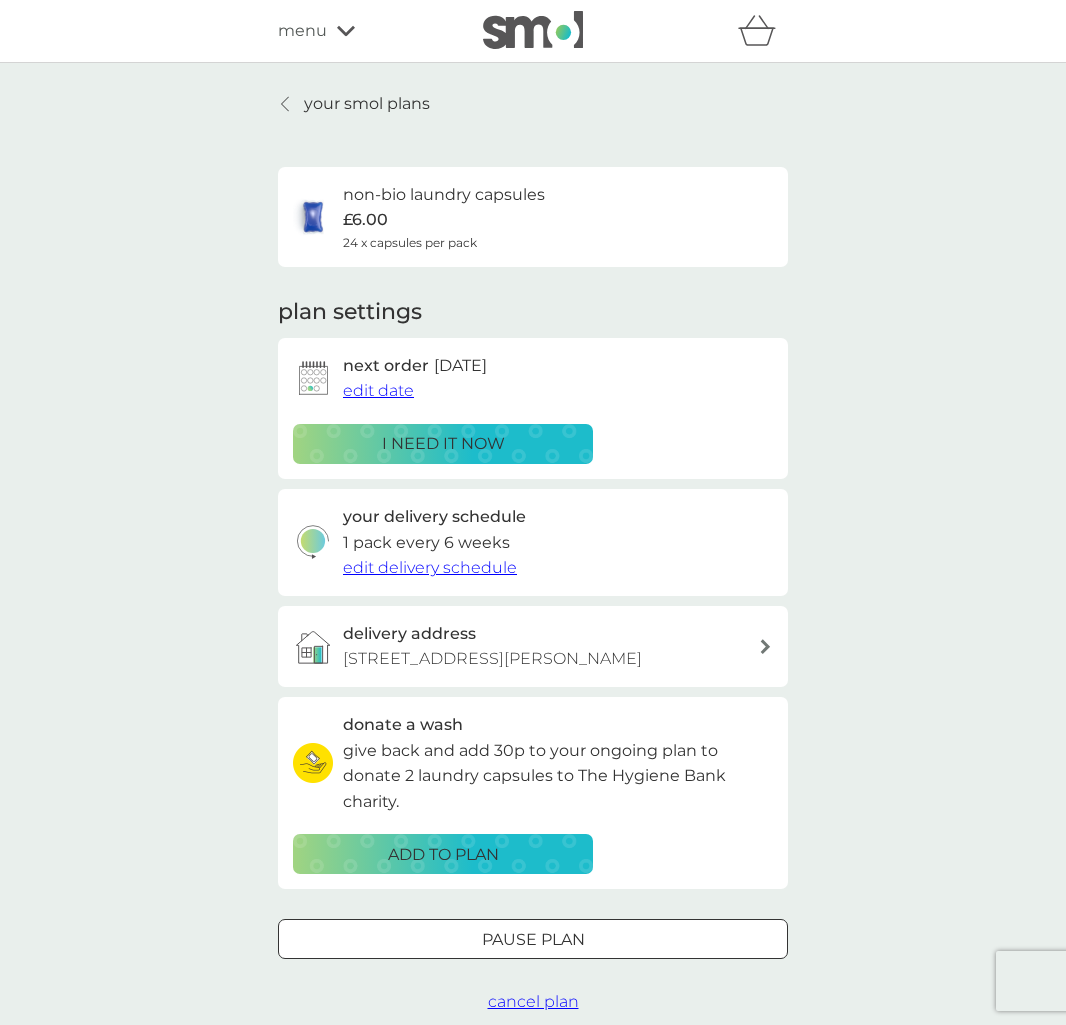 click on "24 x capsules per pack" at bounding box center (410, 242) 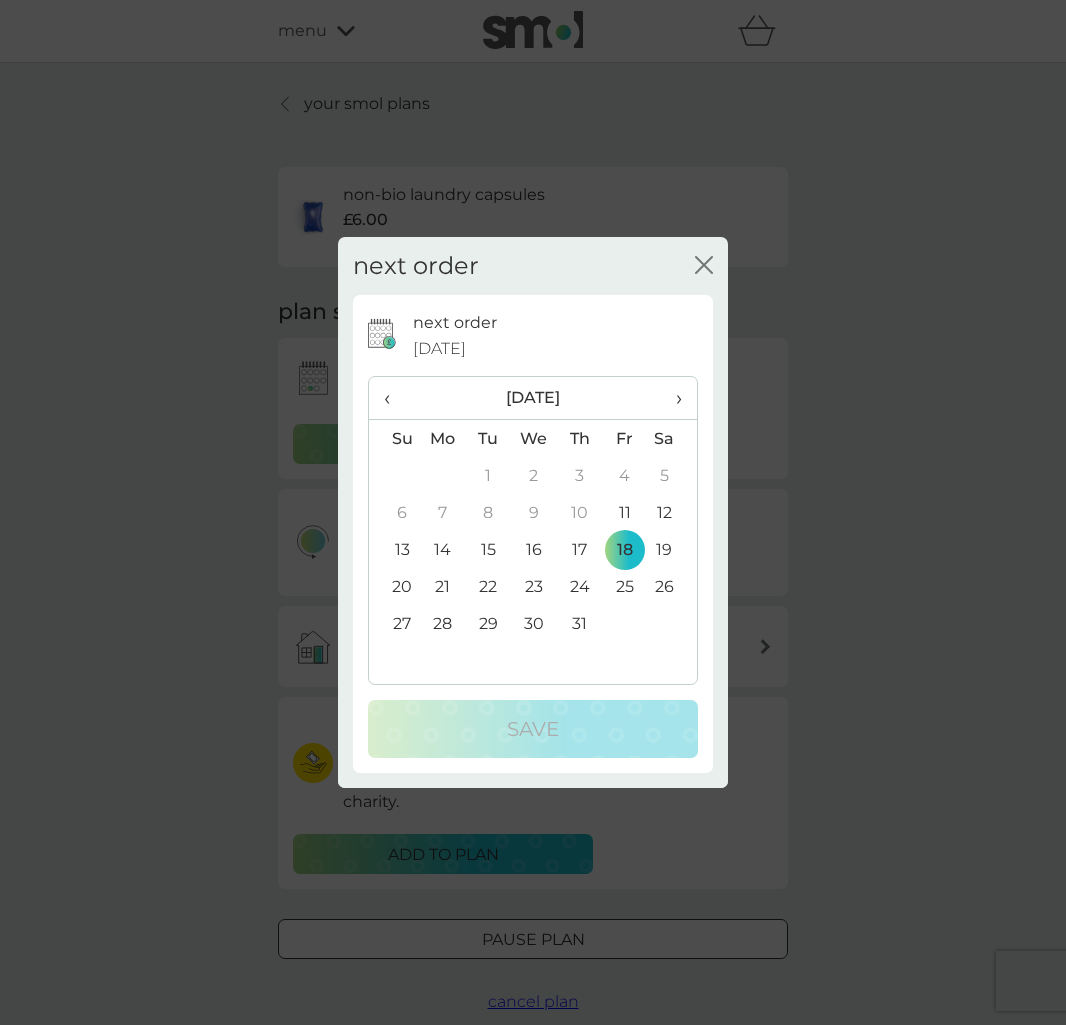 click on "›" at bounding box center [672, 398] 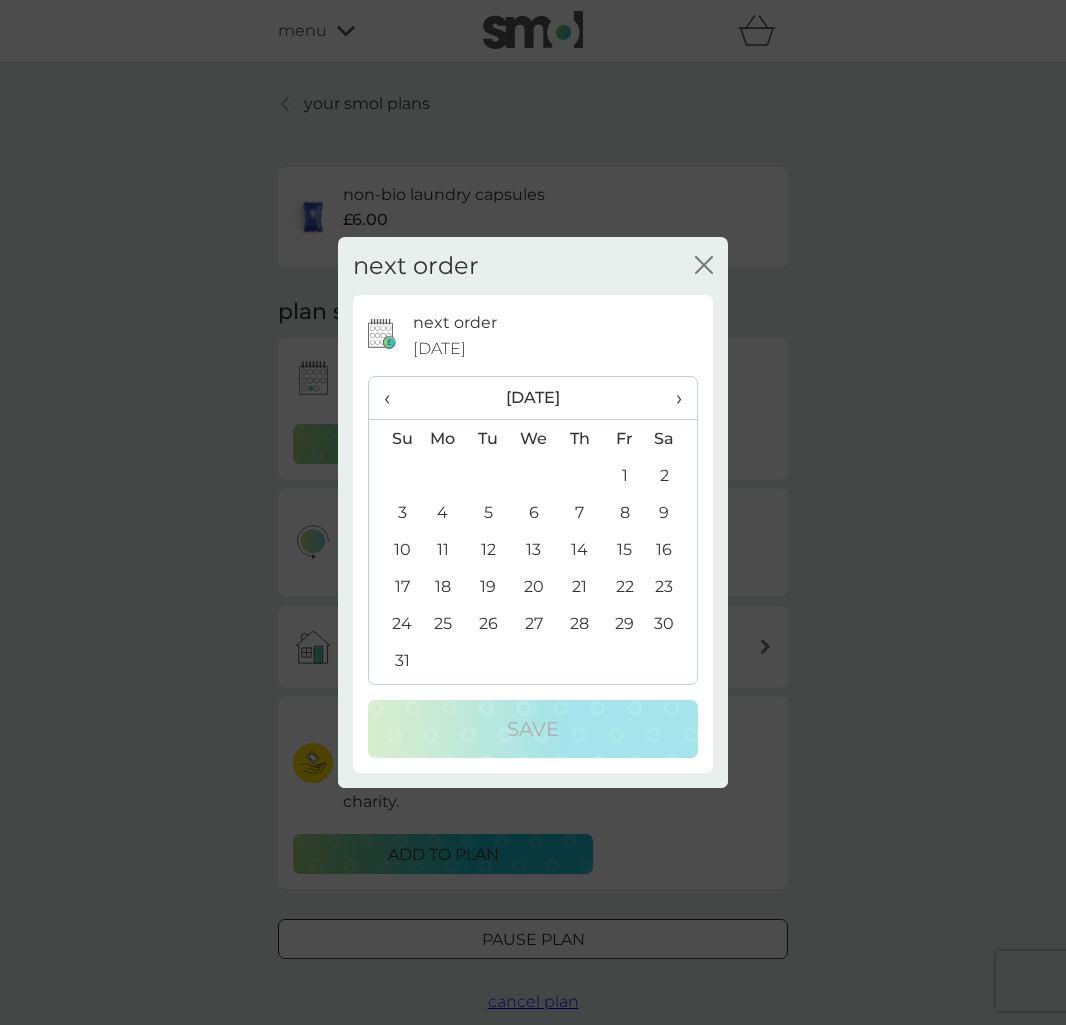 click on "15" at bounding box center [624, 549] 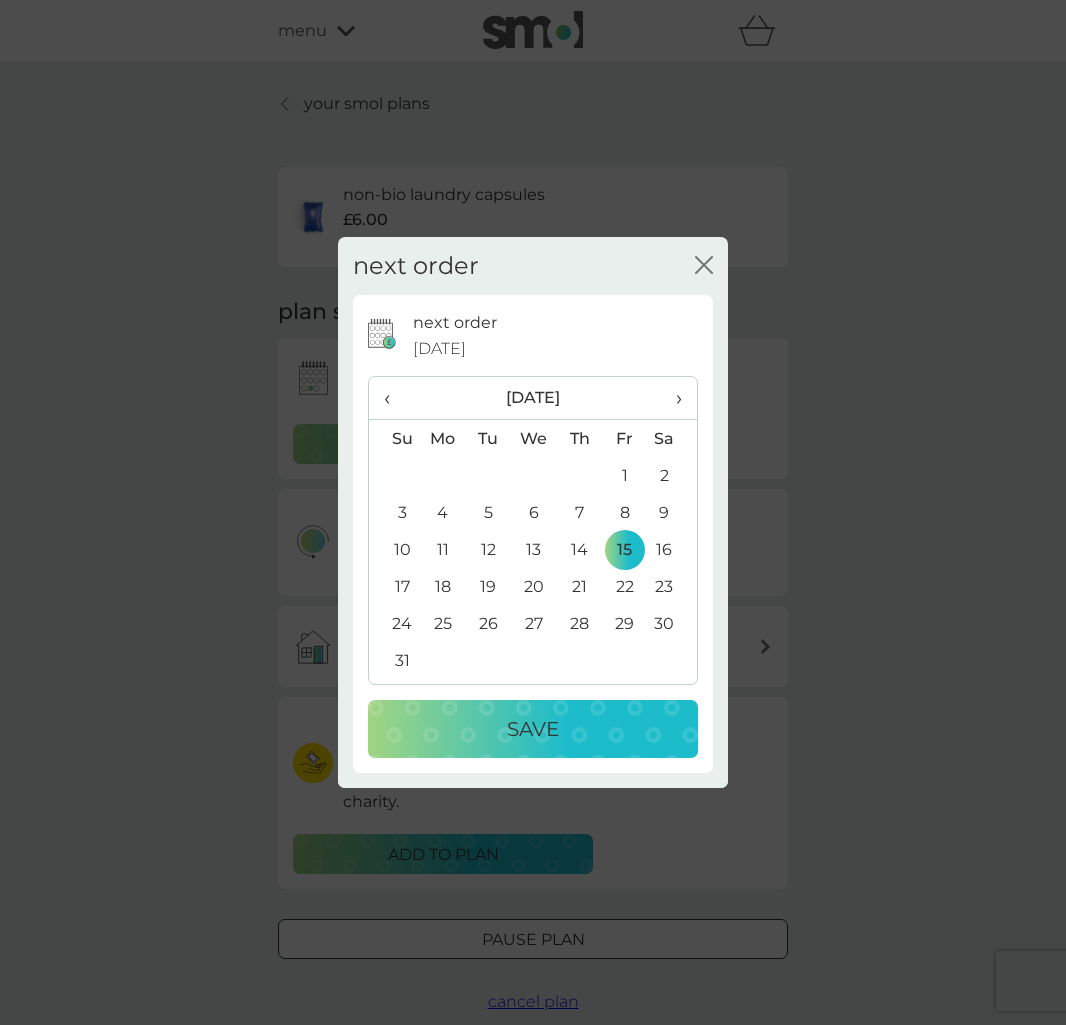 click on "Save" at bounding box center [533, 729] 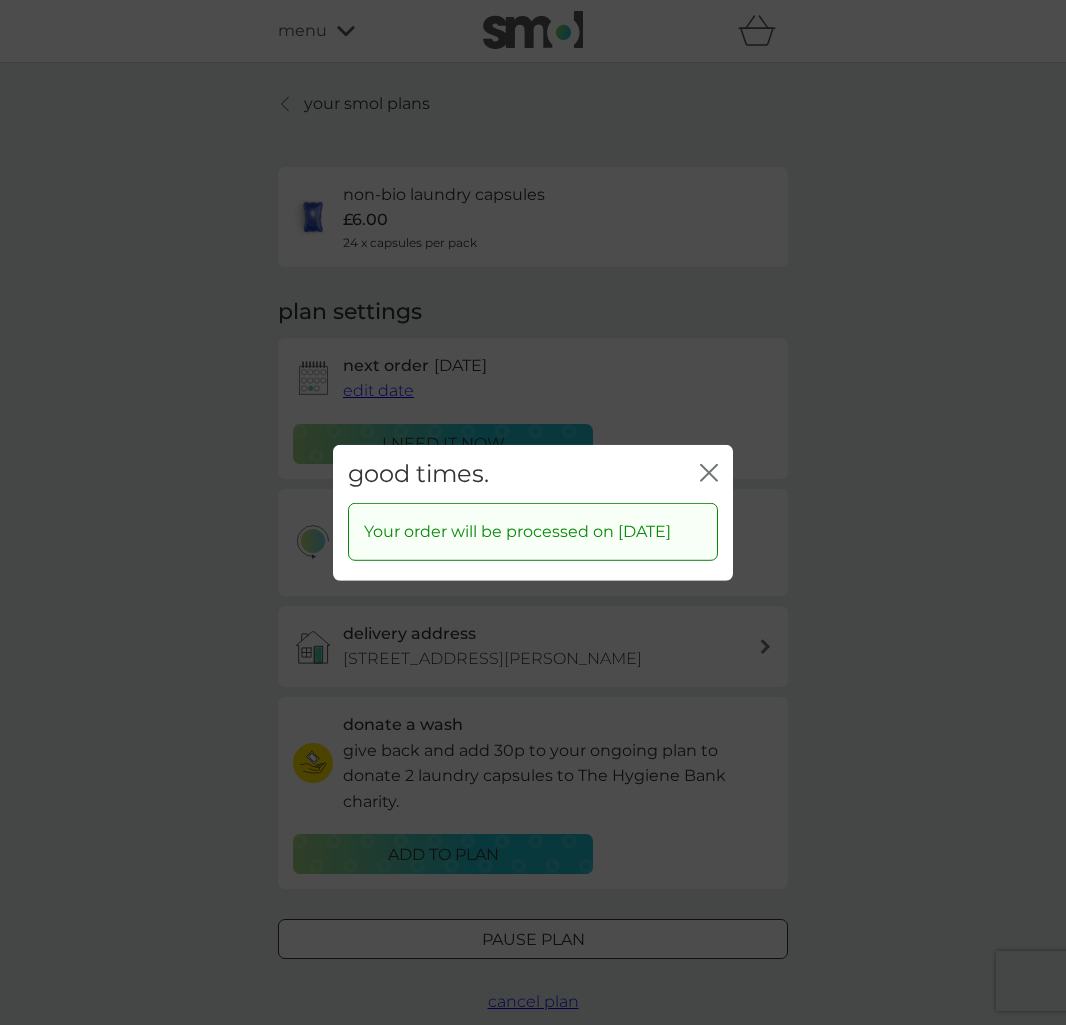 click 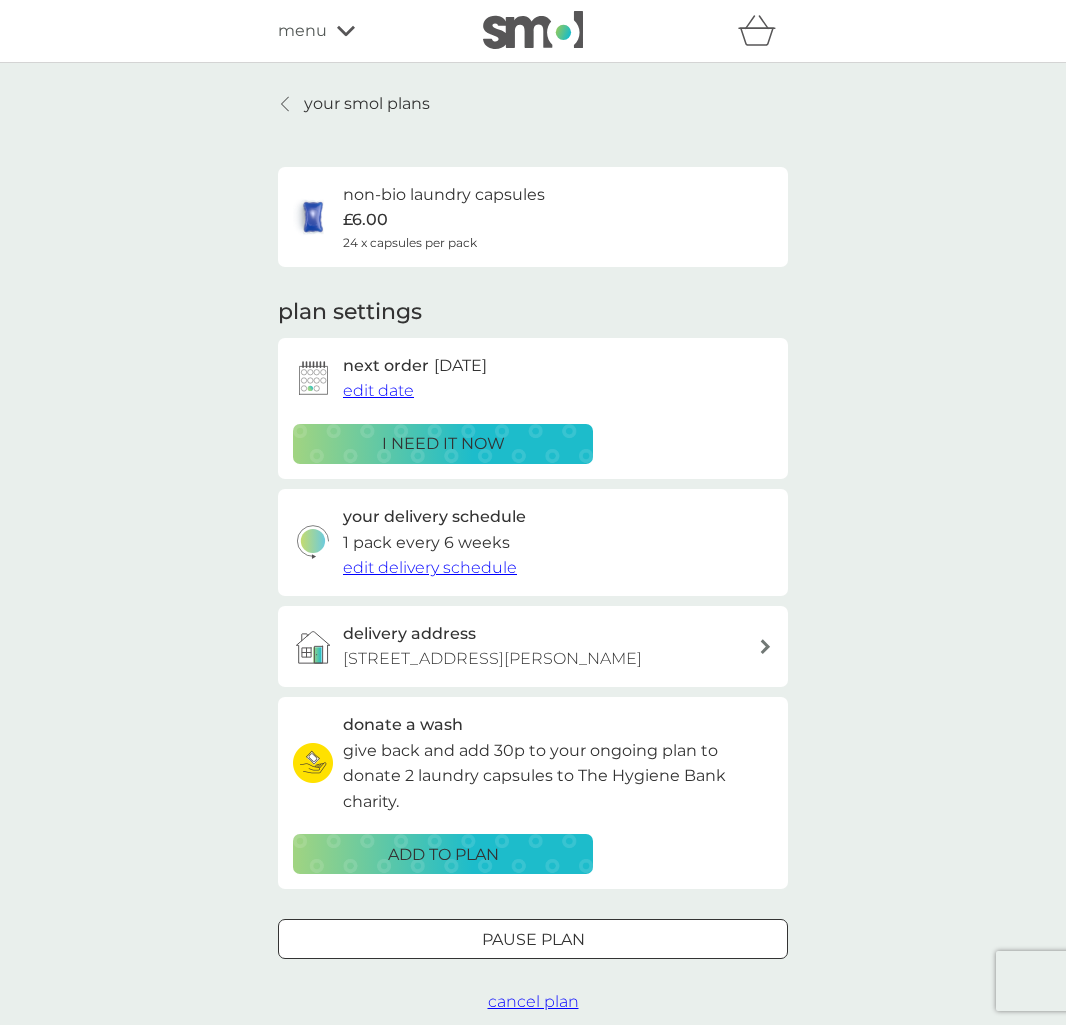 click on "your smol plans" at bounding box center [367, 104] 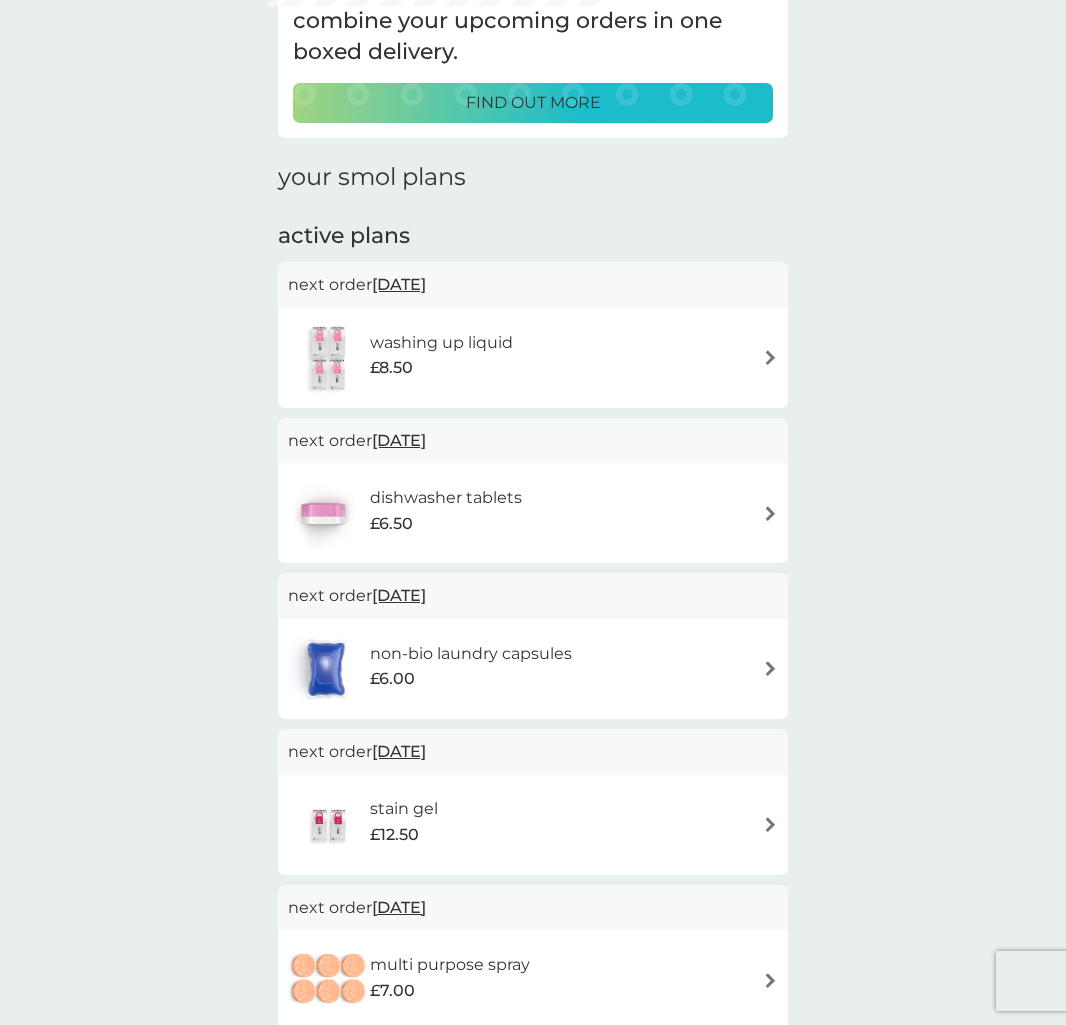 scroll, scrollTop: 200, scrollLeft: 0, axis: vertical 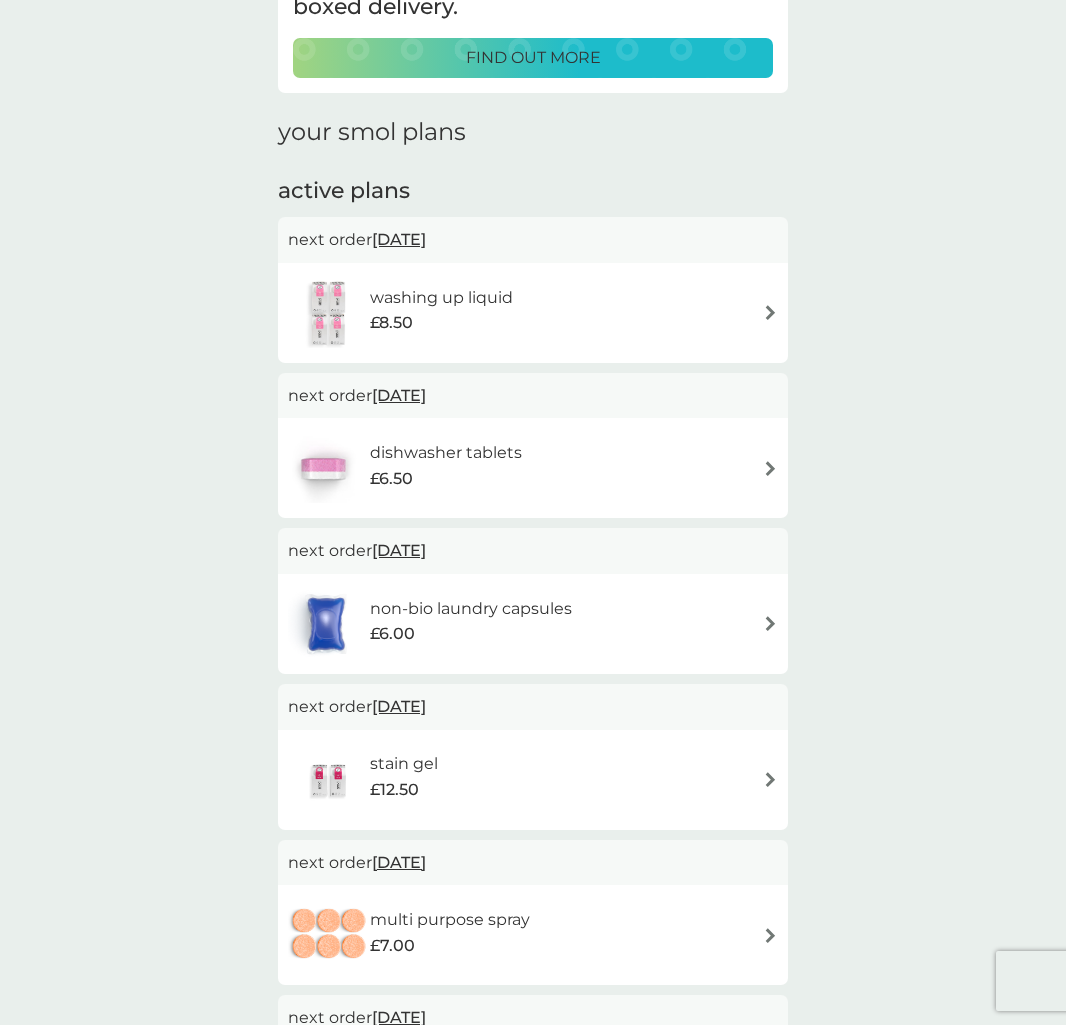 click on "washing up liquid" at bounding box center (441, 298) 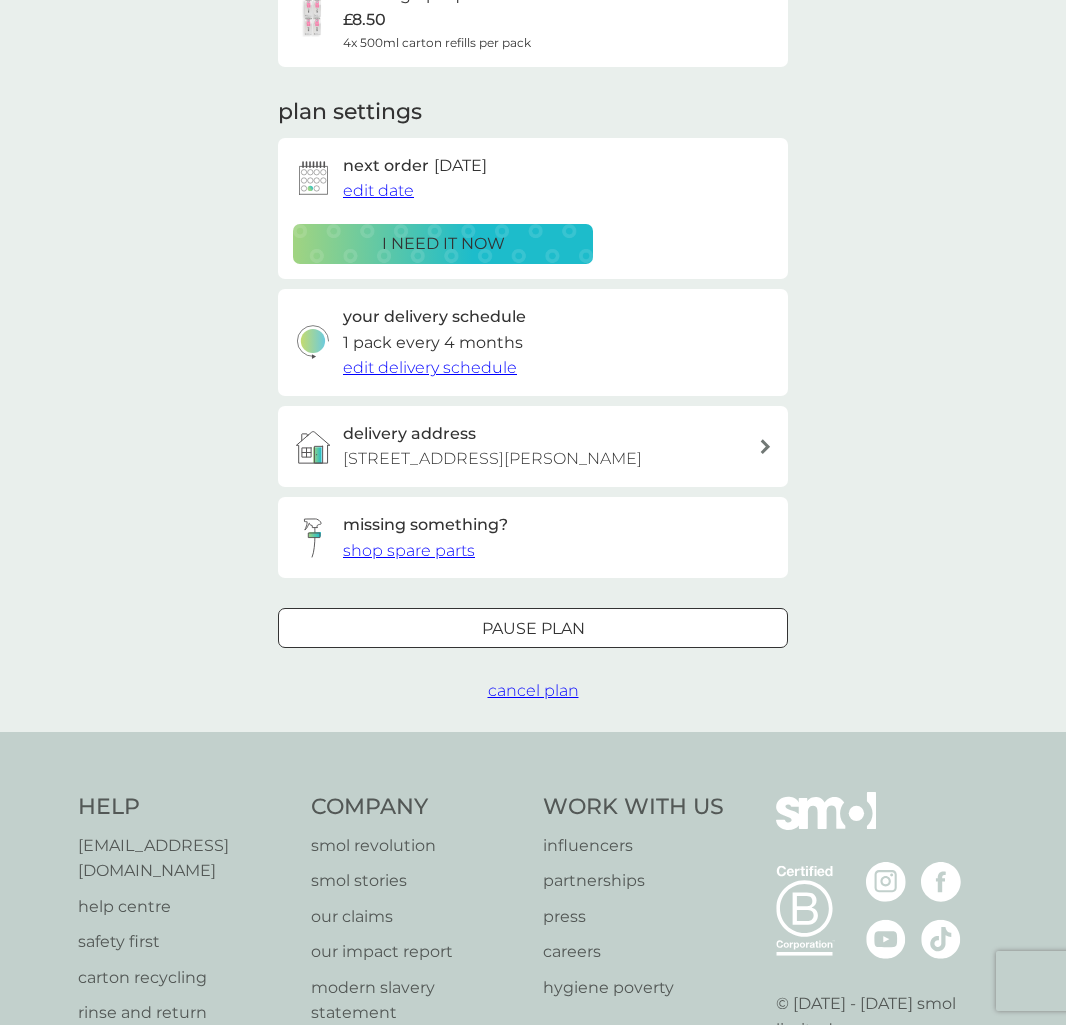 scroll, scrollTop: 0, scrollLeft: 0, axis: both 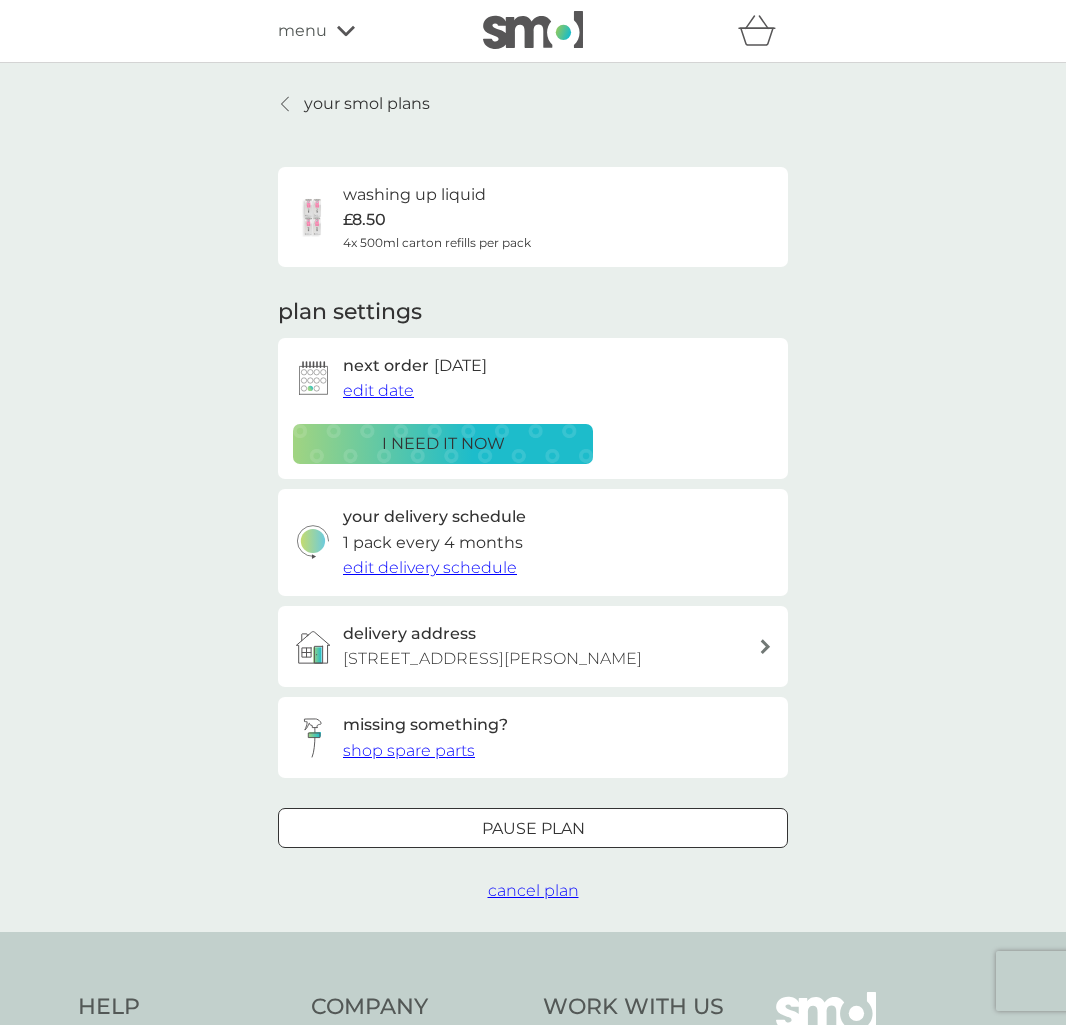click on "washing up liquid" at bounding box center [414, 195] 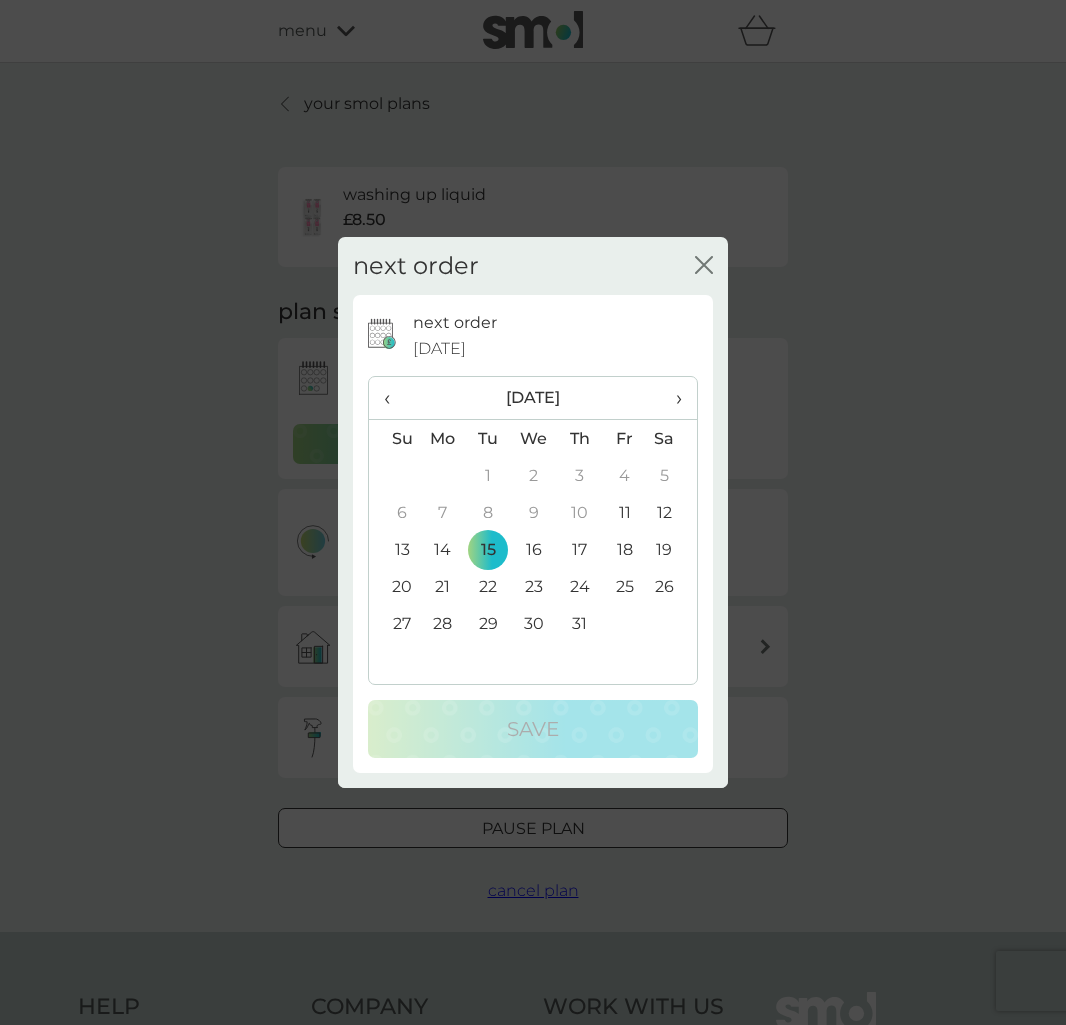 click on "›" at bounding box center (672, 398) 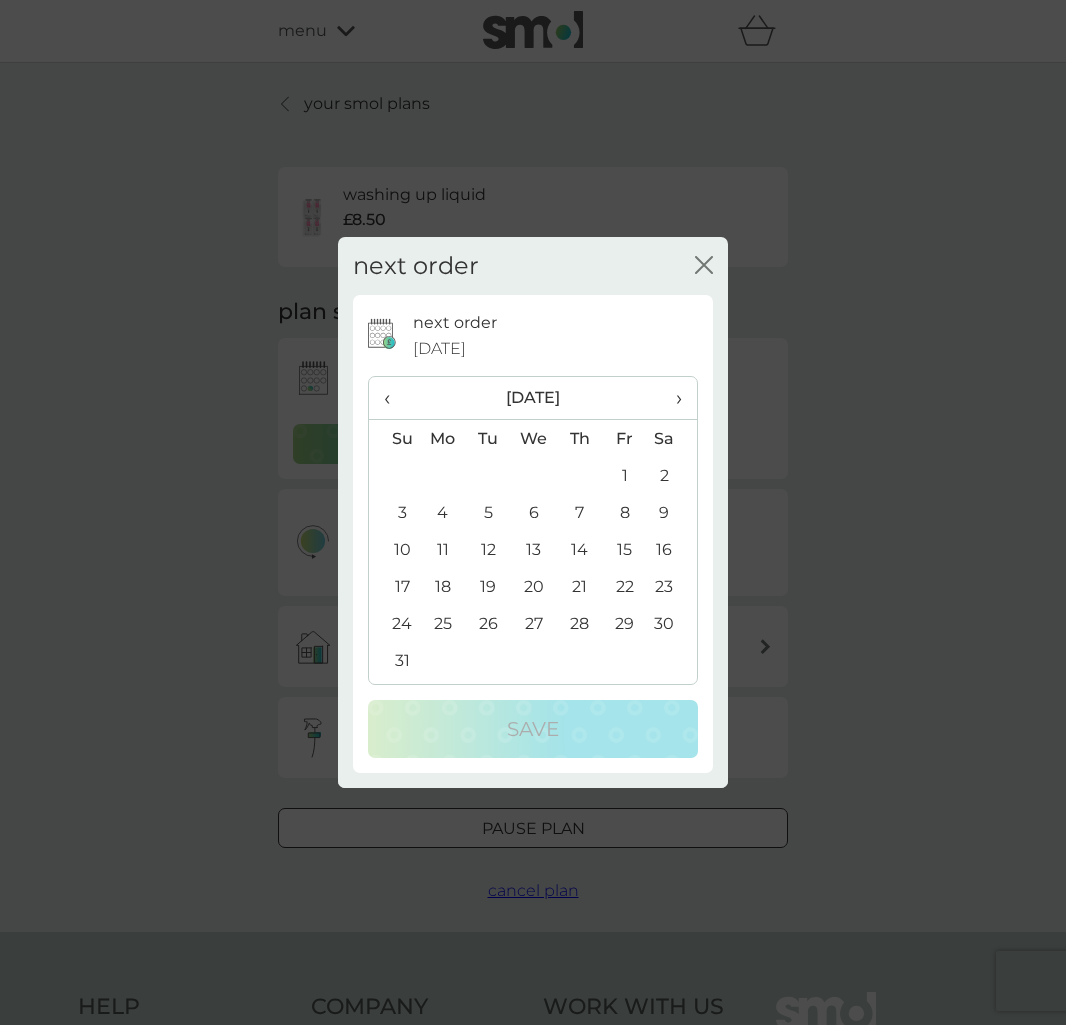click on "15" at bounding box center (624, 549) 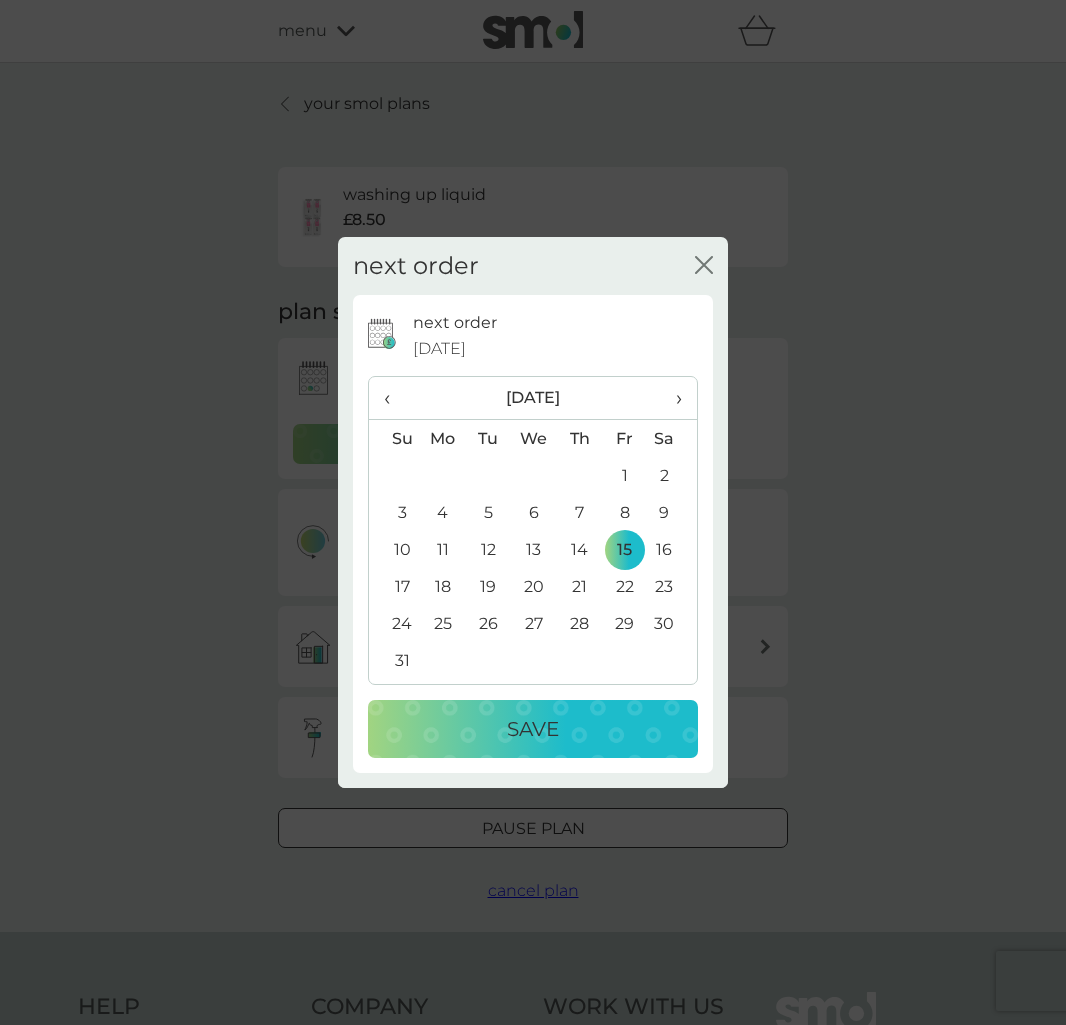 click on "Save" at bounding box center [533, 729] 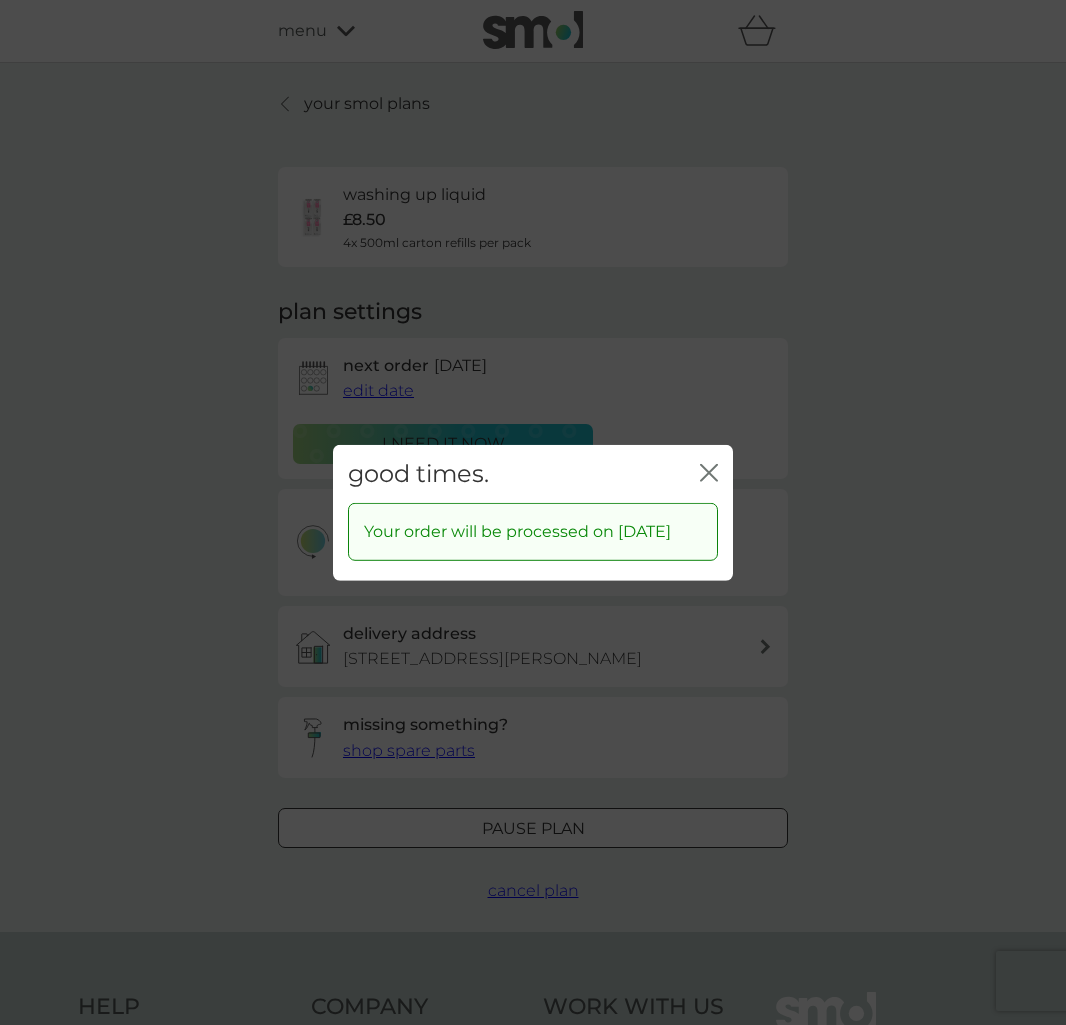 click on "close" 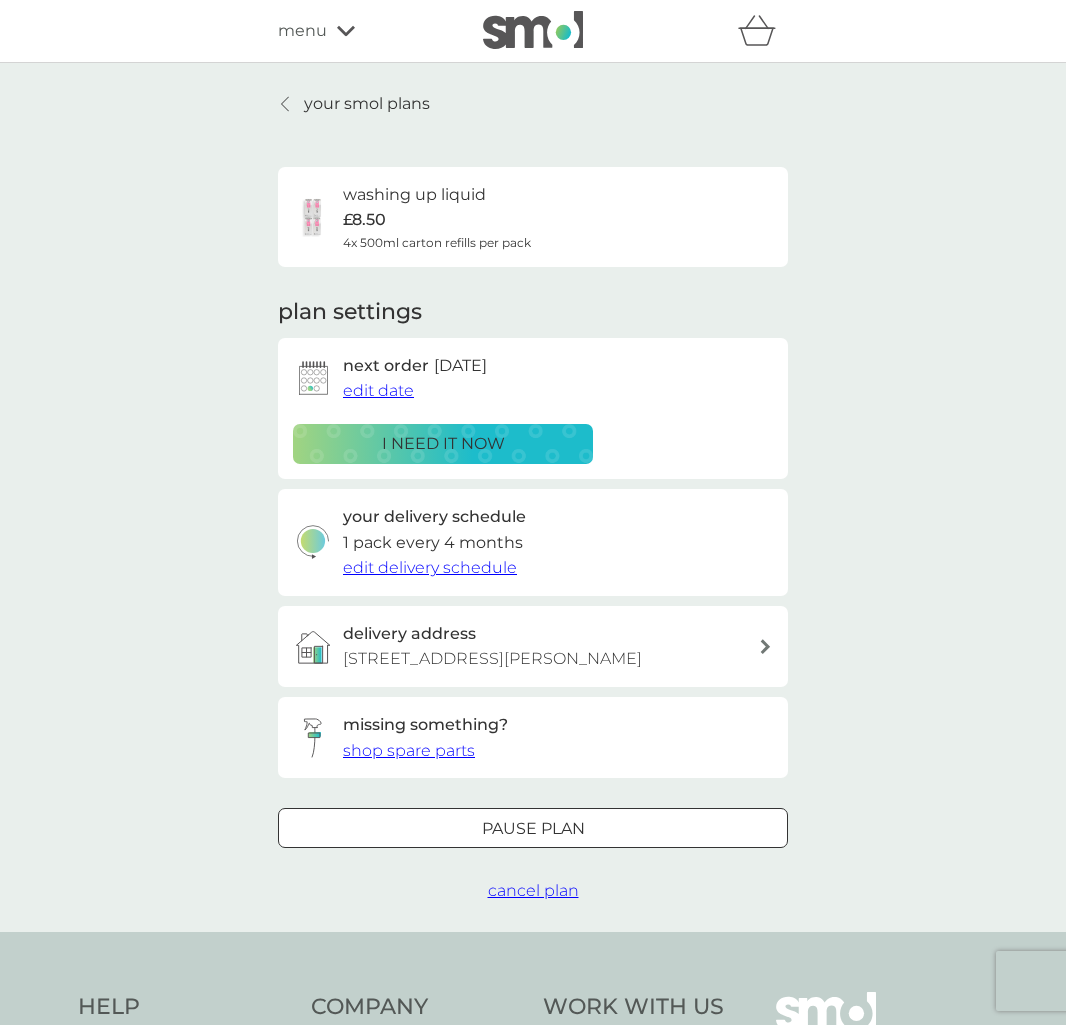 click on "your smol plans" at bounding box center [367, 104] 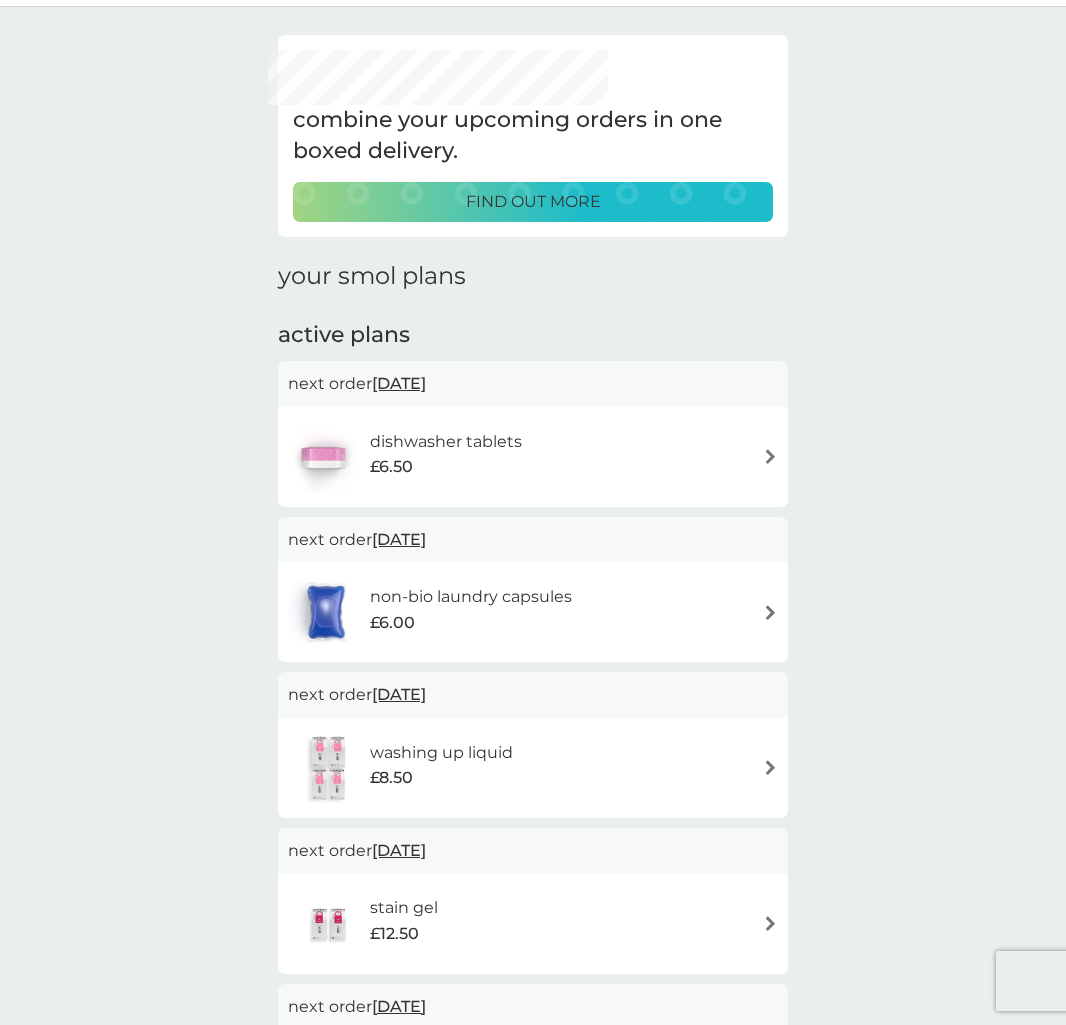 scroll, scrollTop: 100, scrollLeft: 0, axis: vertical 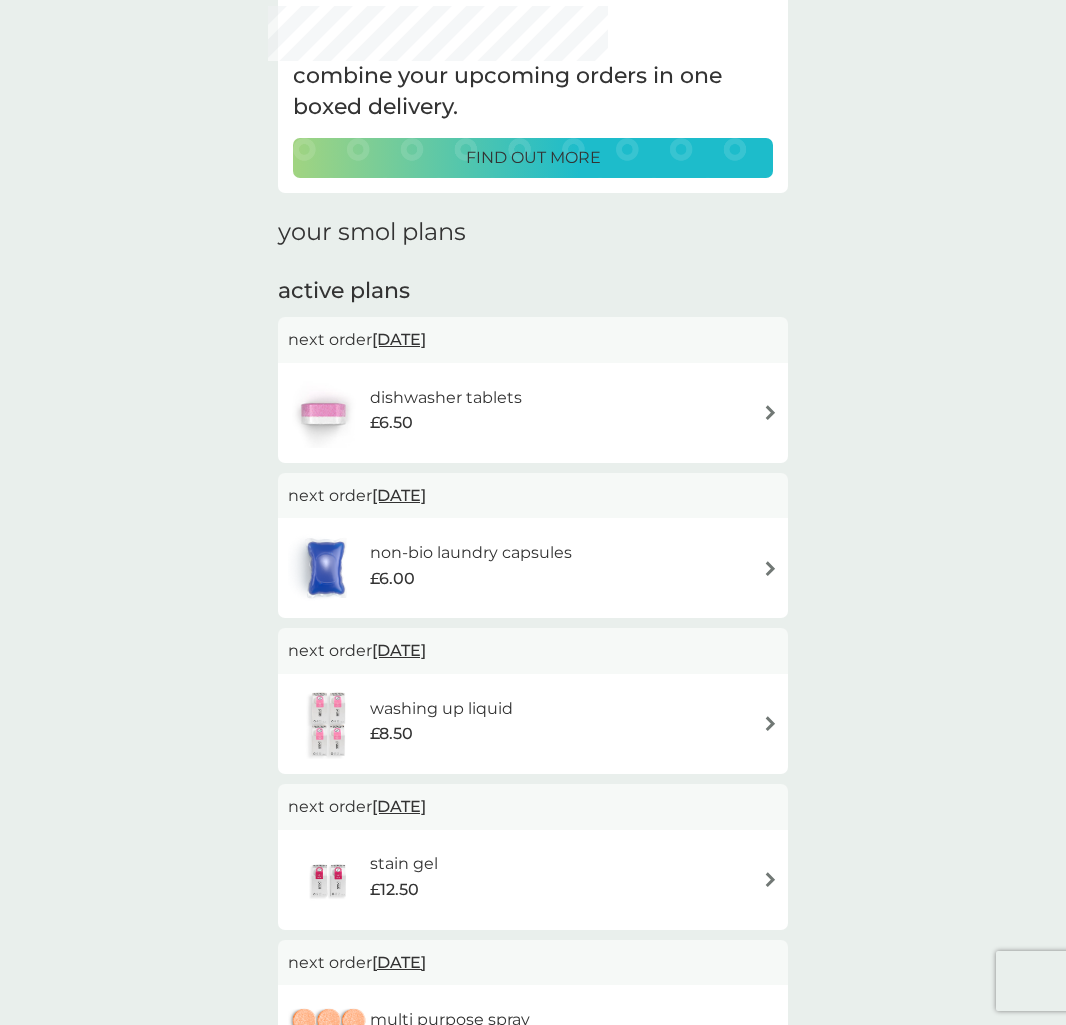click on "18 Jul 2025" at bounding box center [399, 339] 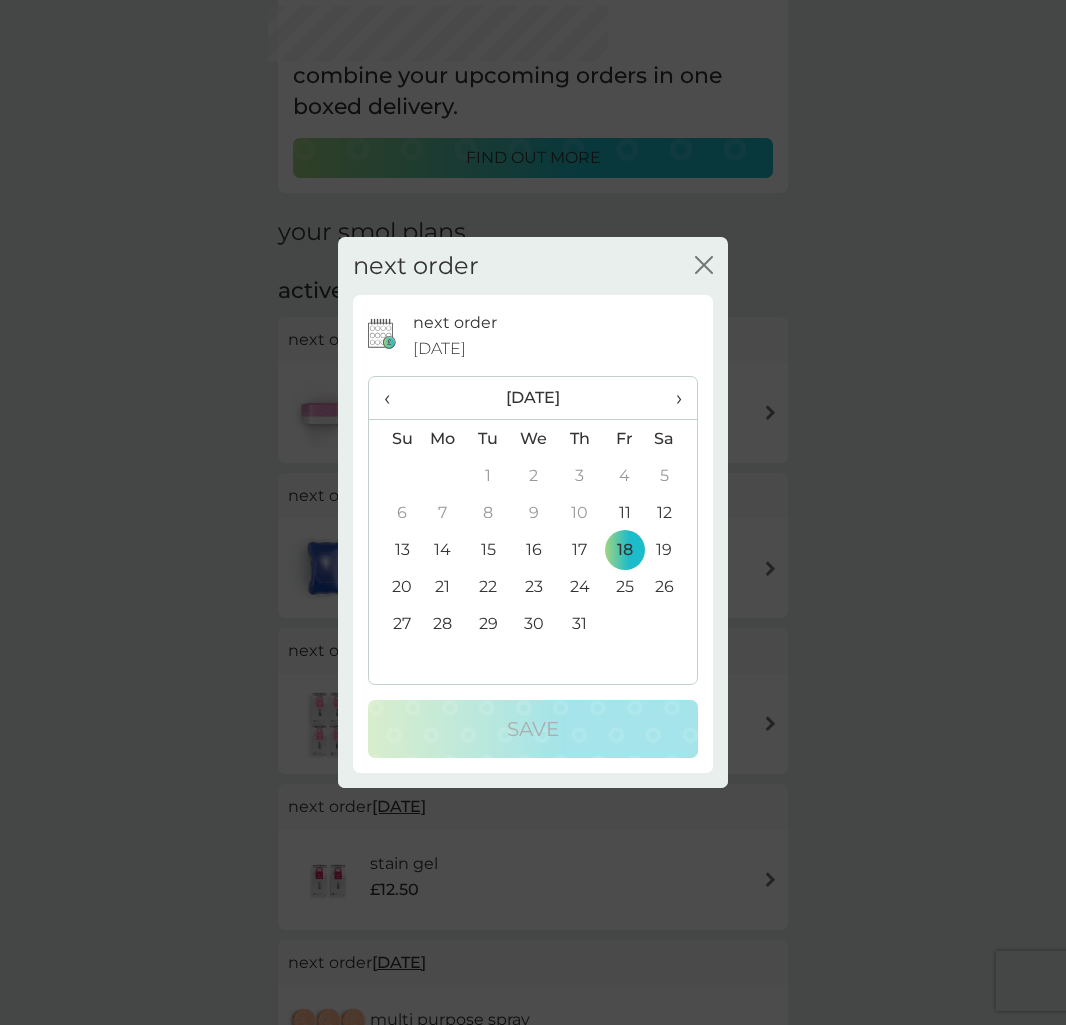 click on "›" at bounding box center (672, 398) 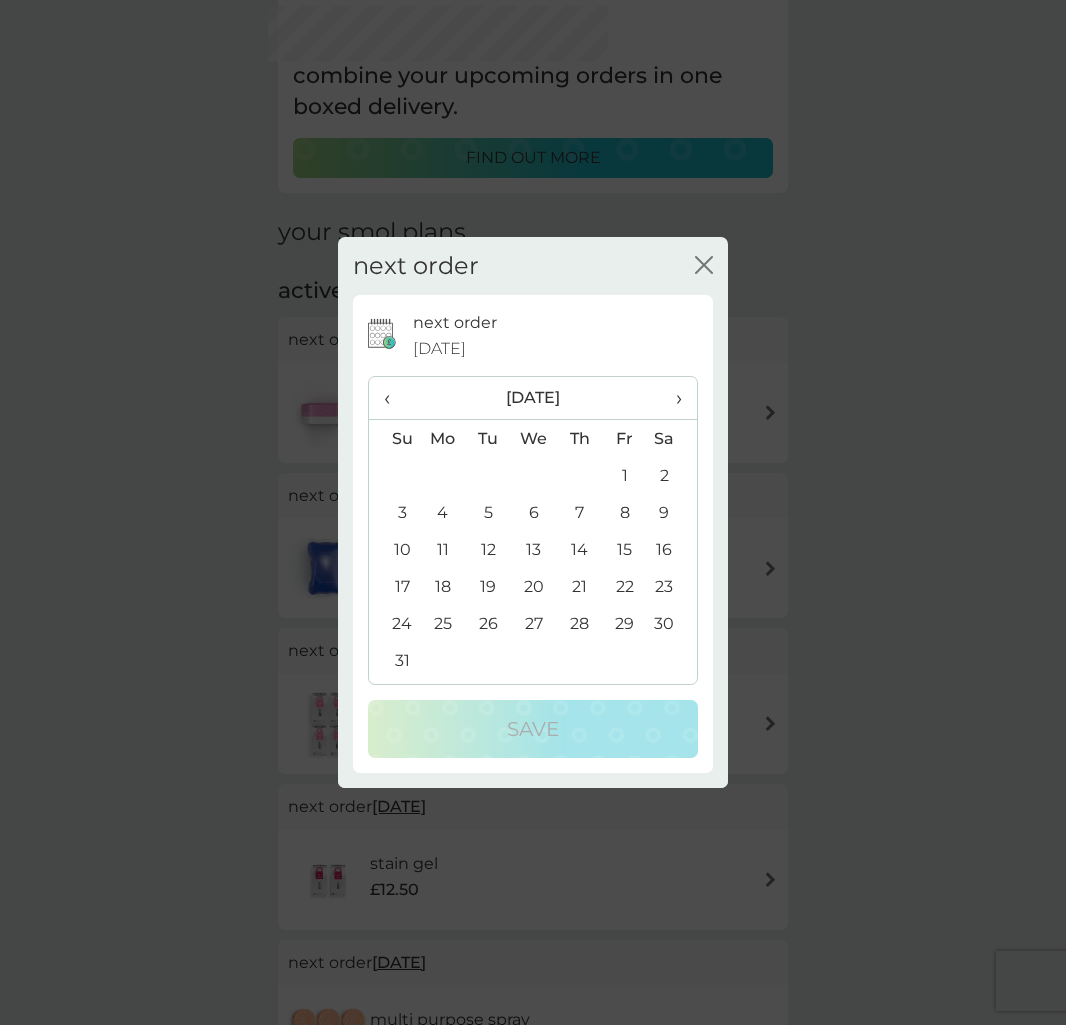 click on "15" at bounding box center (624, 549) 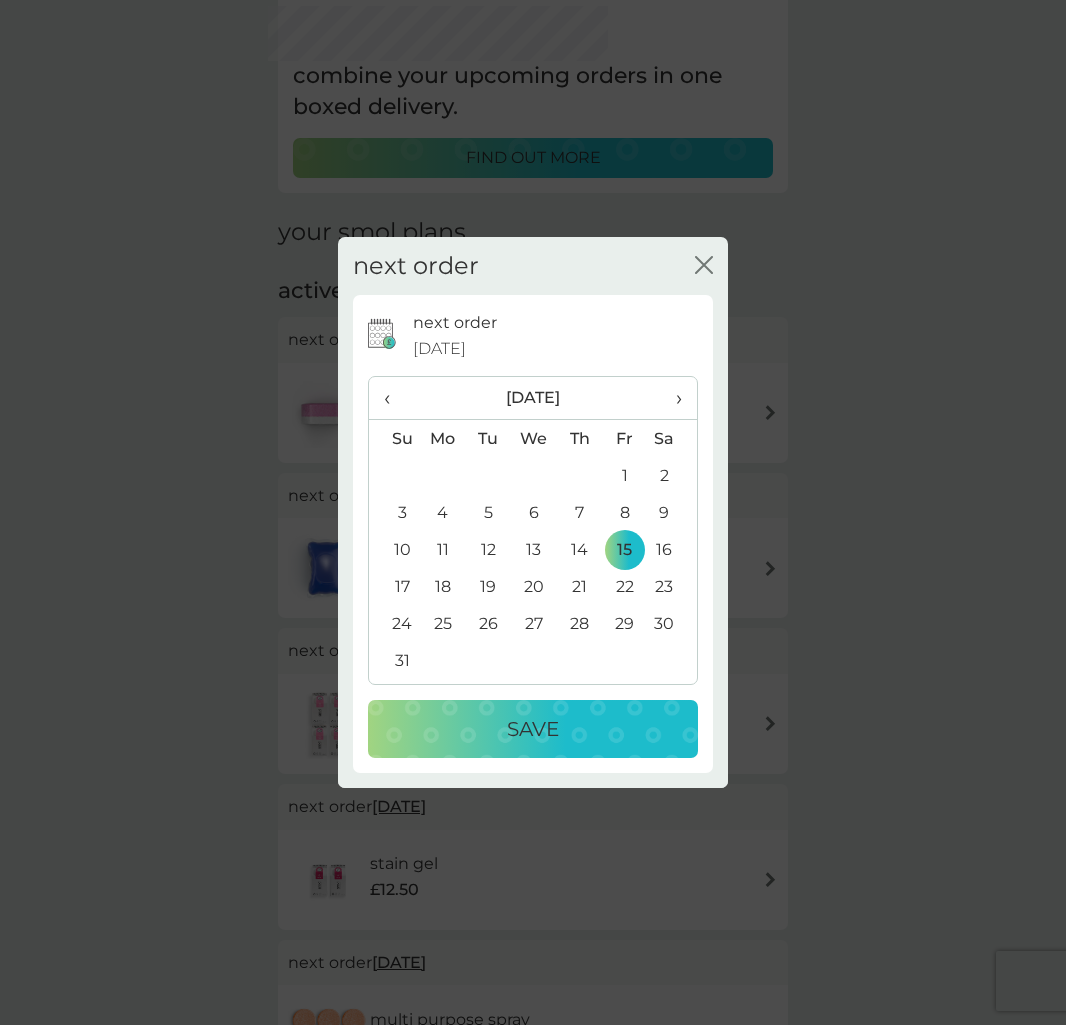click on "Save" at bounding box center (533, 729) 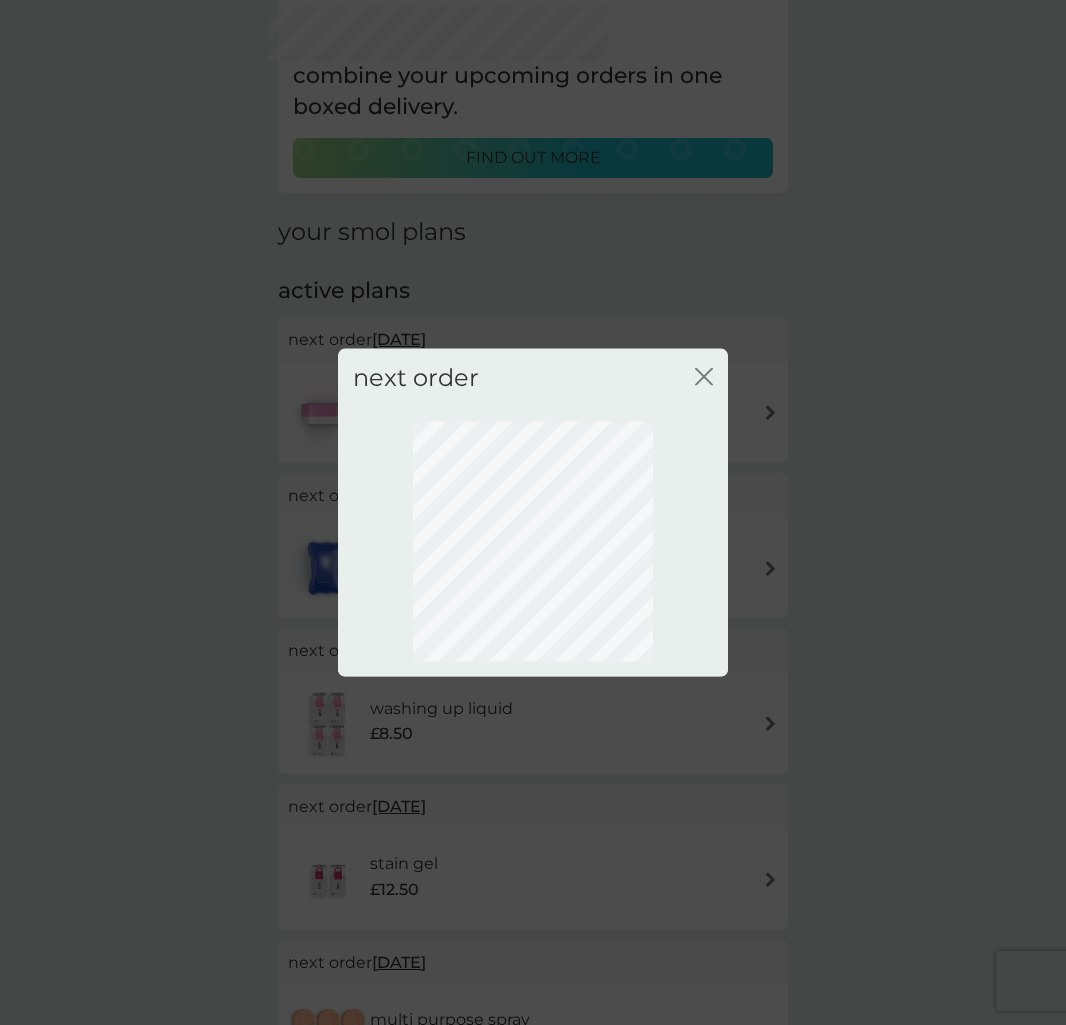 scroll, scrollTop: 0, scrollLeft: 0, axis: both 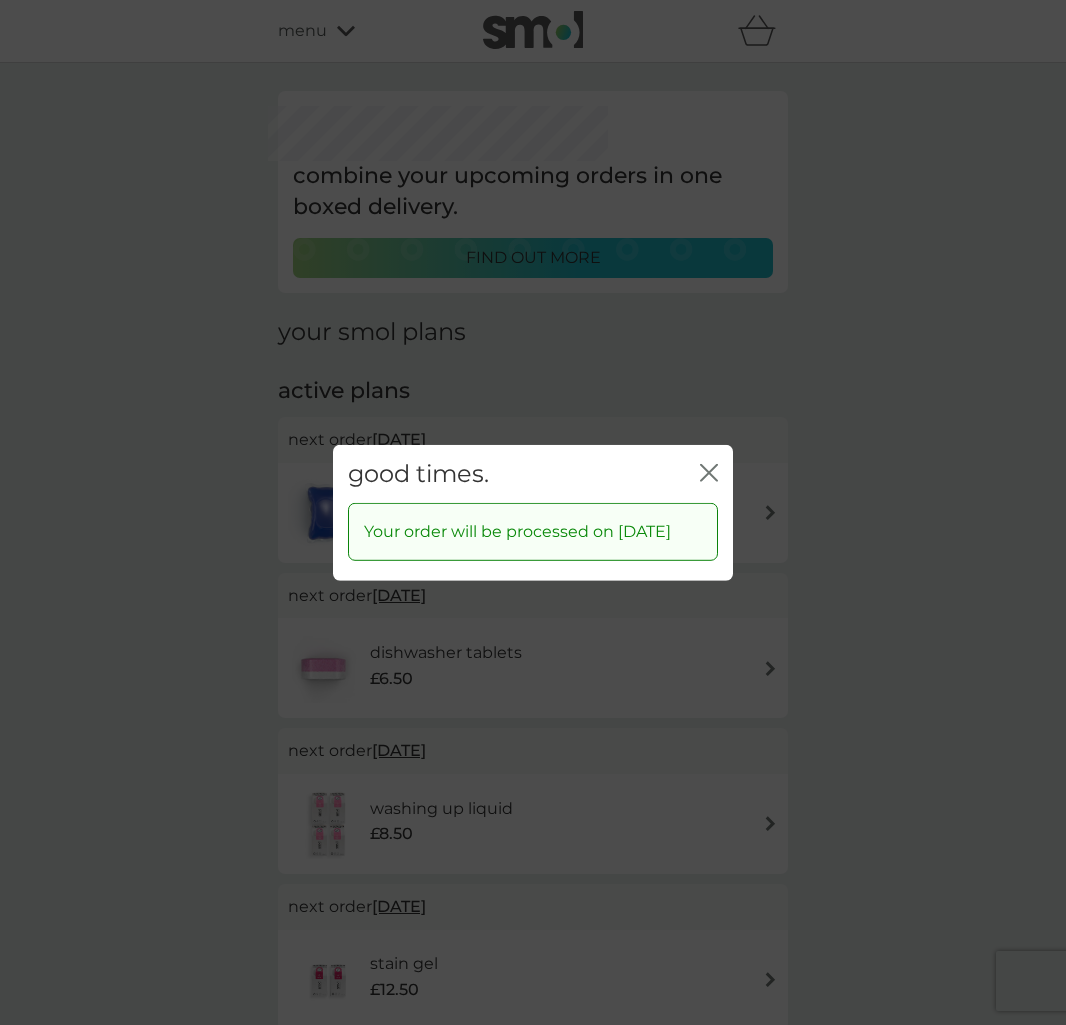 click on "close" 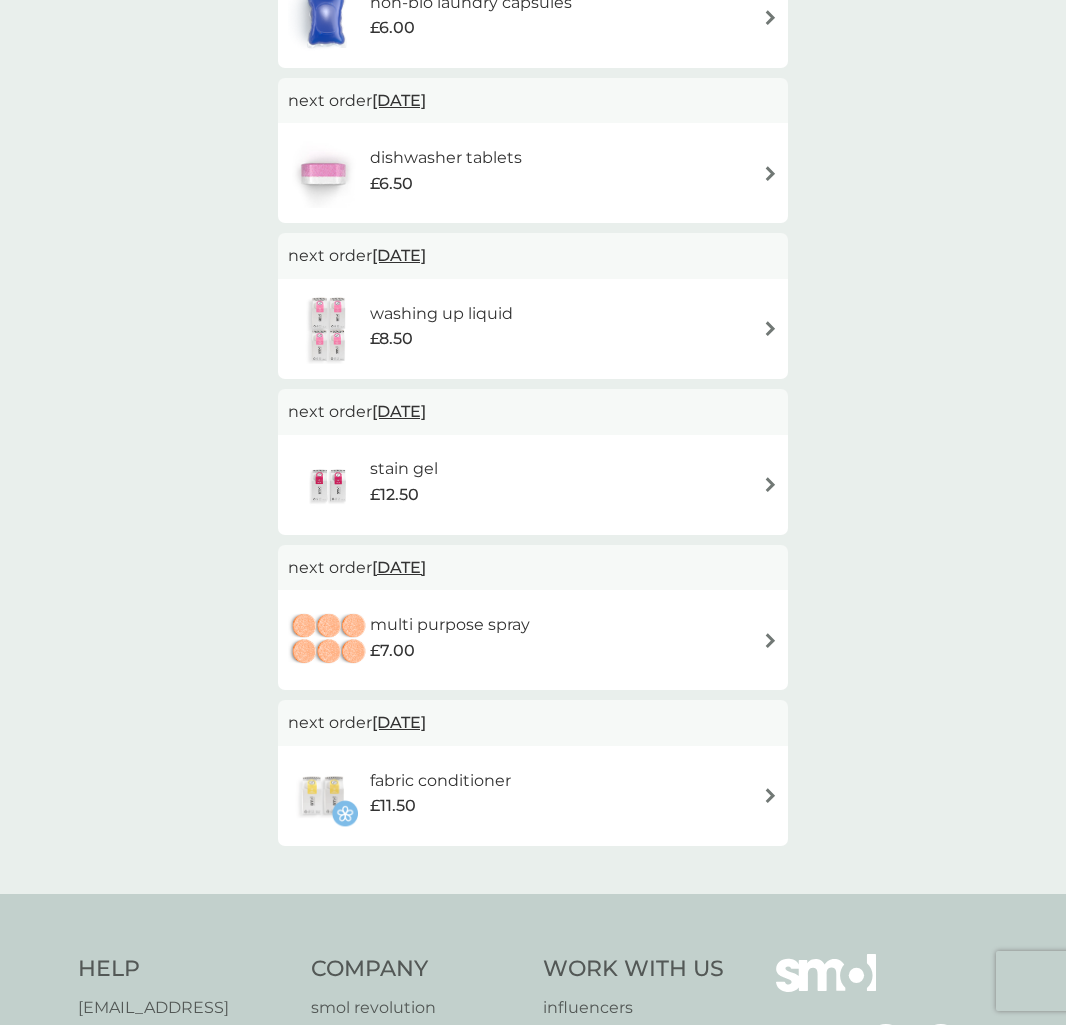 scroll, scrollTop: 500, scrollLeft: 0, axis: vertical 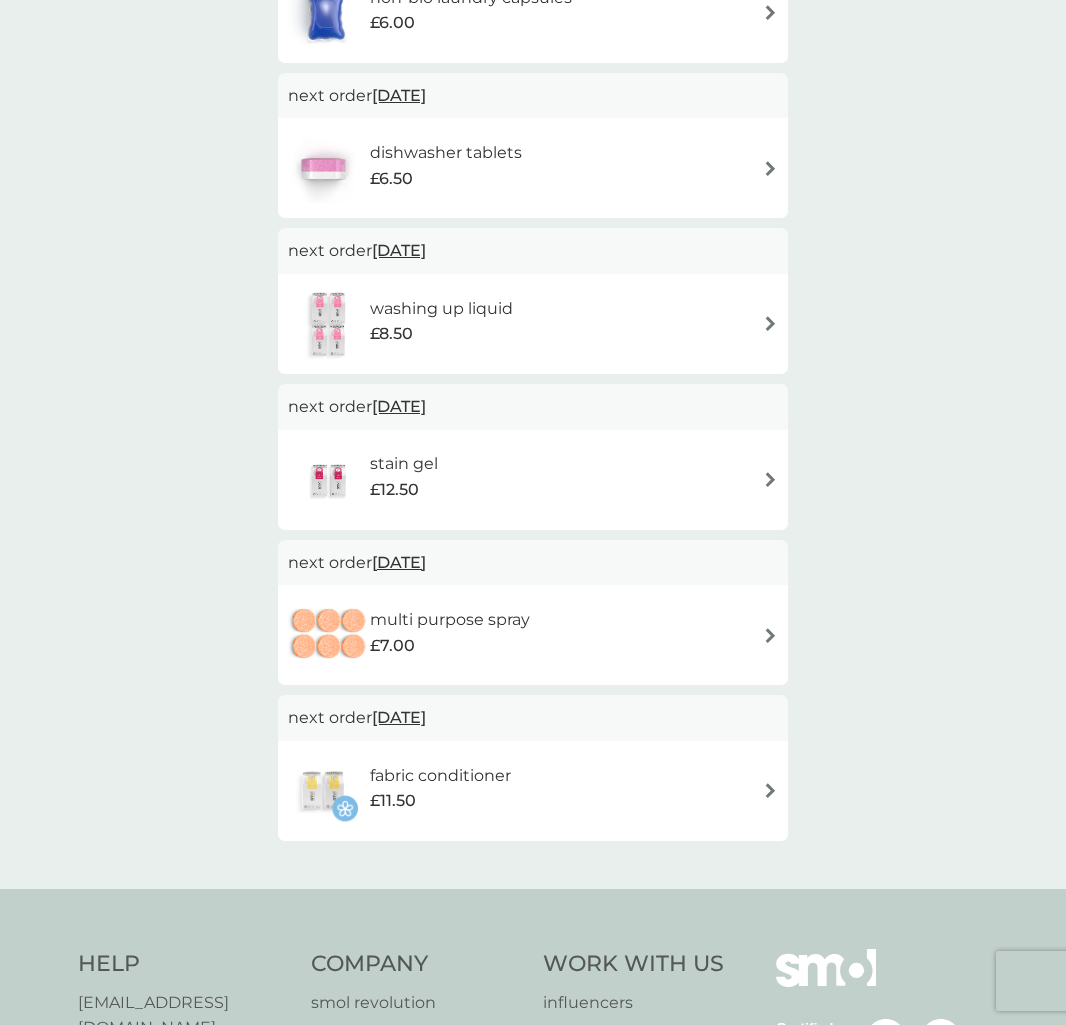 click on "6 Oct 2025" at bounding box center (399, 717) 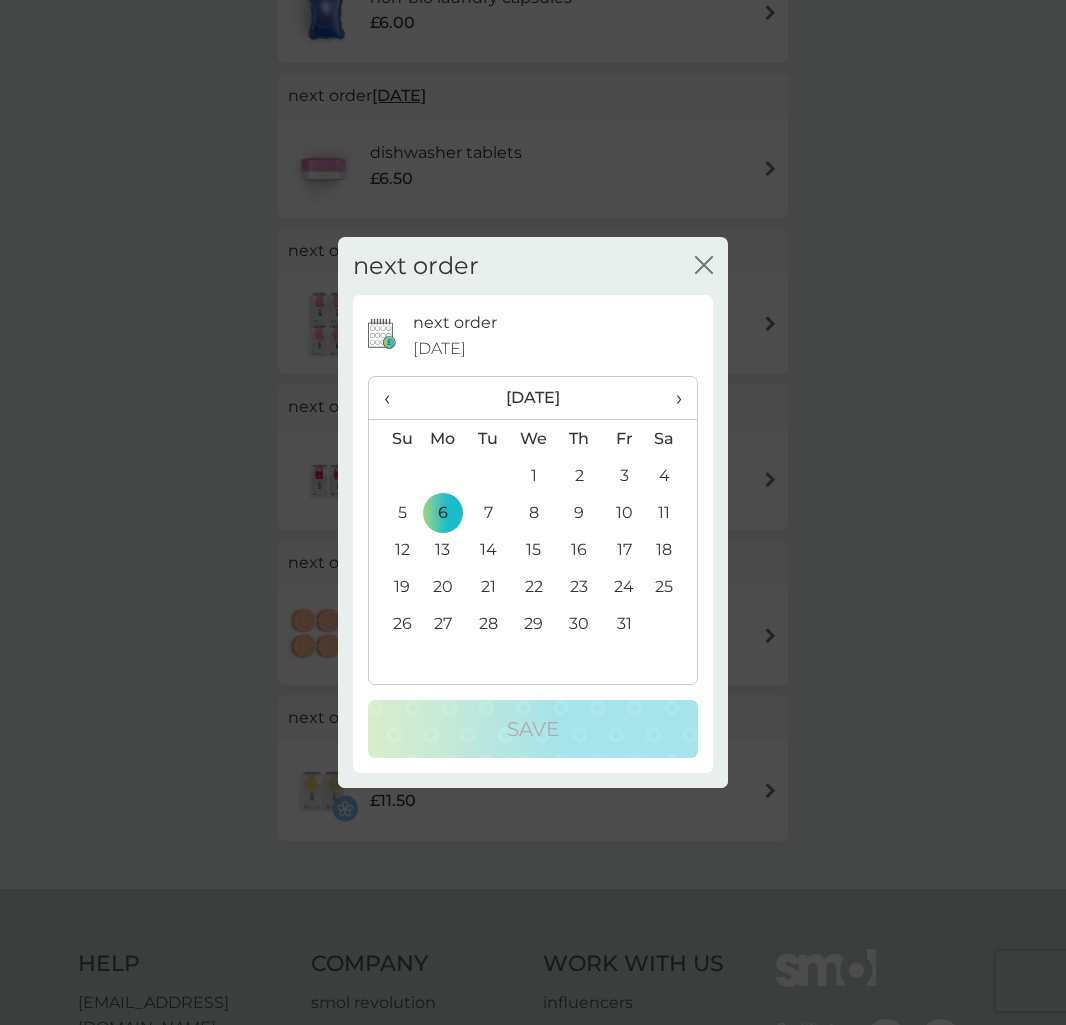 click on "‹" at bounding box center (394, 398) 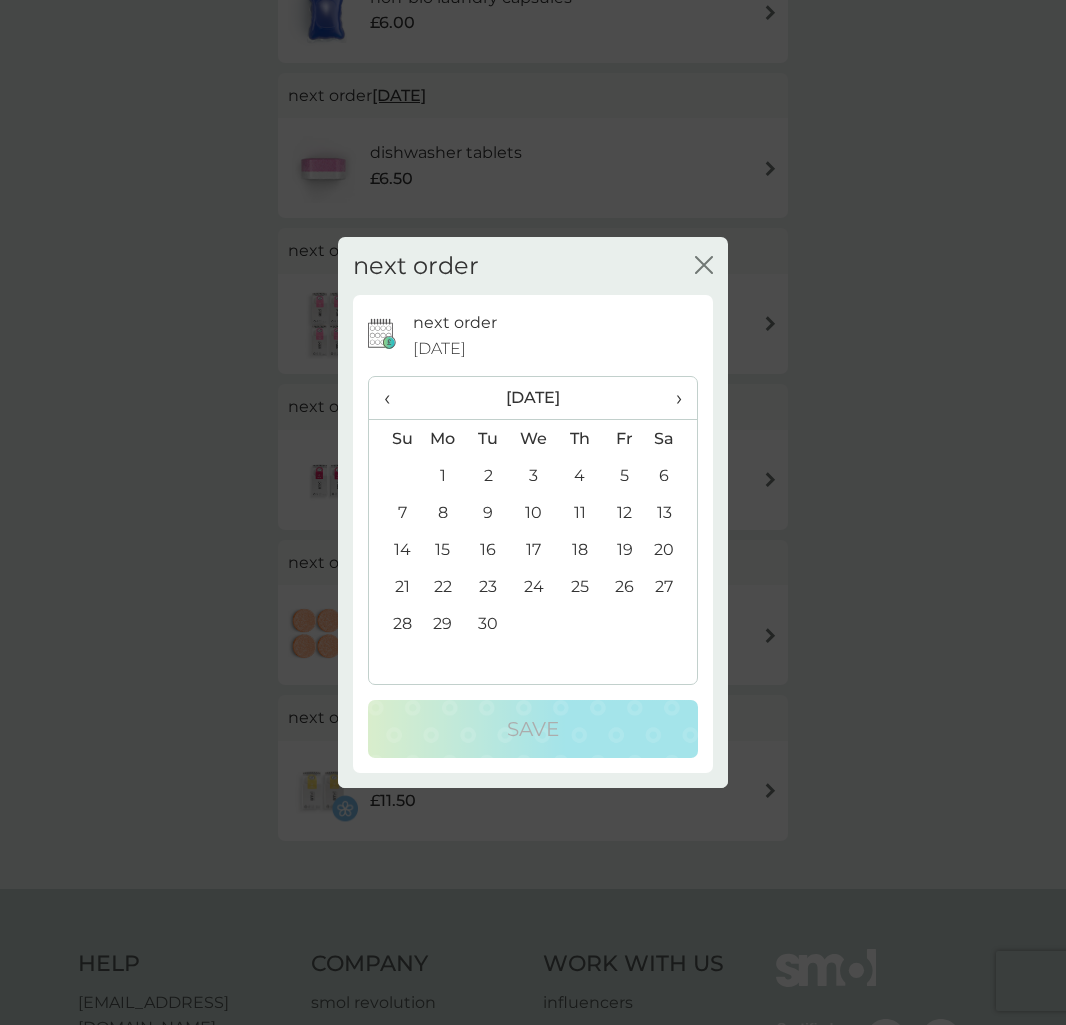 click on "‹" at bounding box center (394, 398) 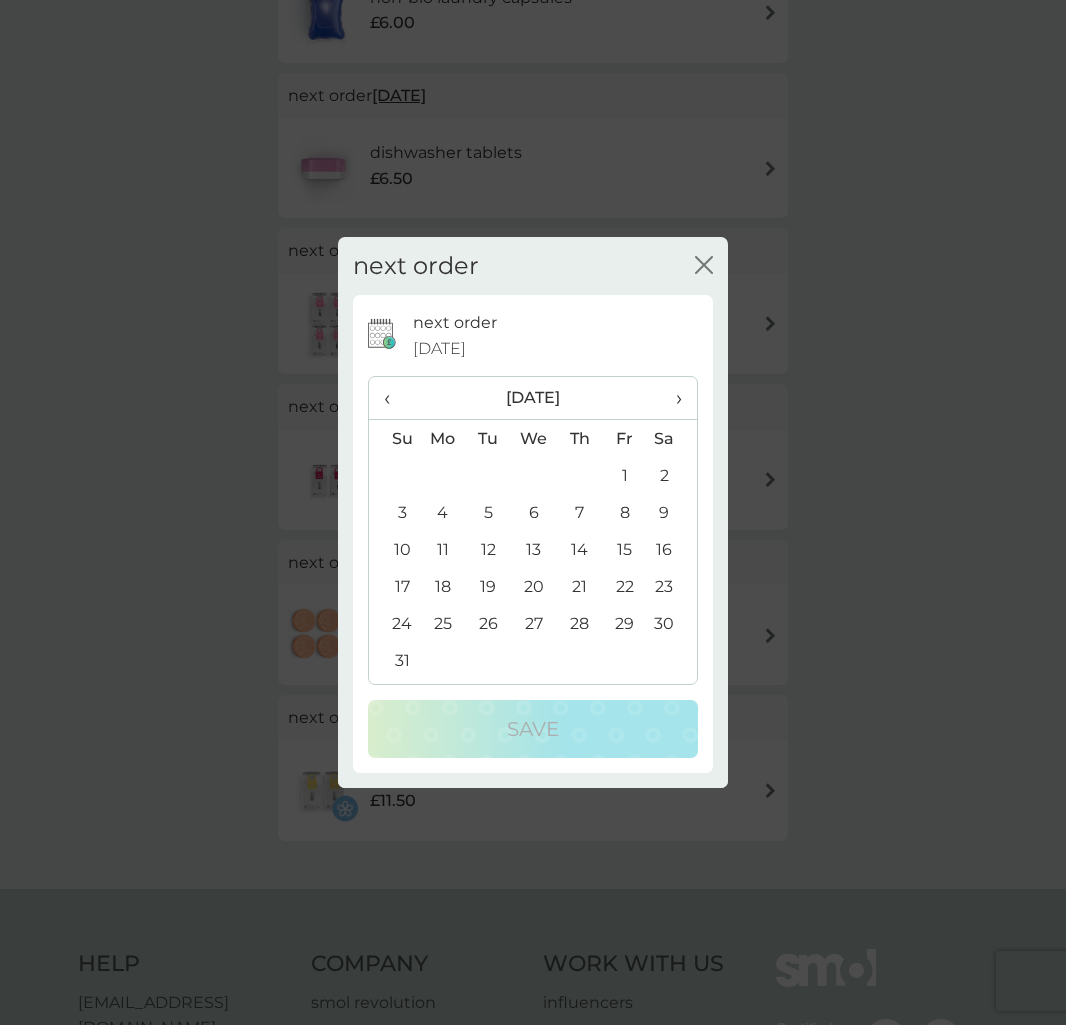 click on "15" at bounding box center [624, 549] 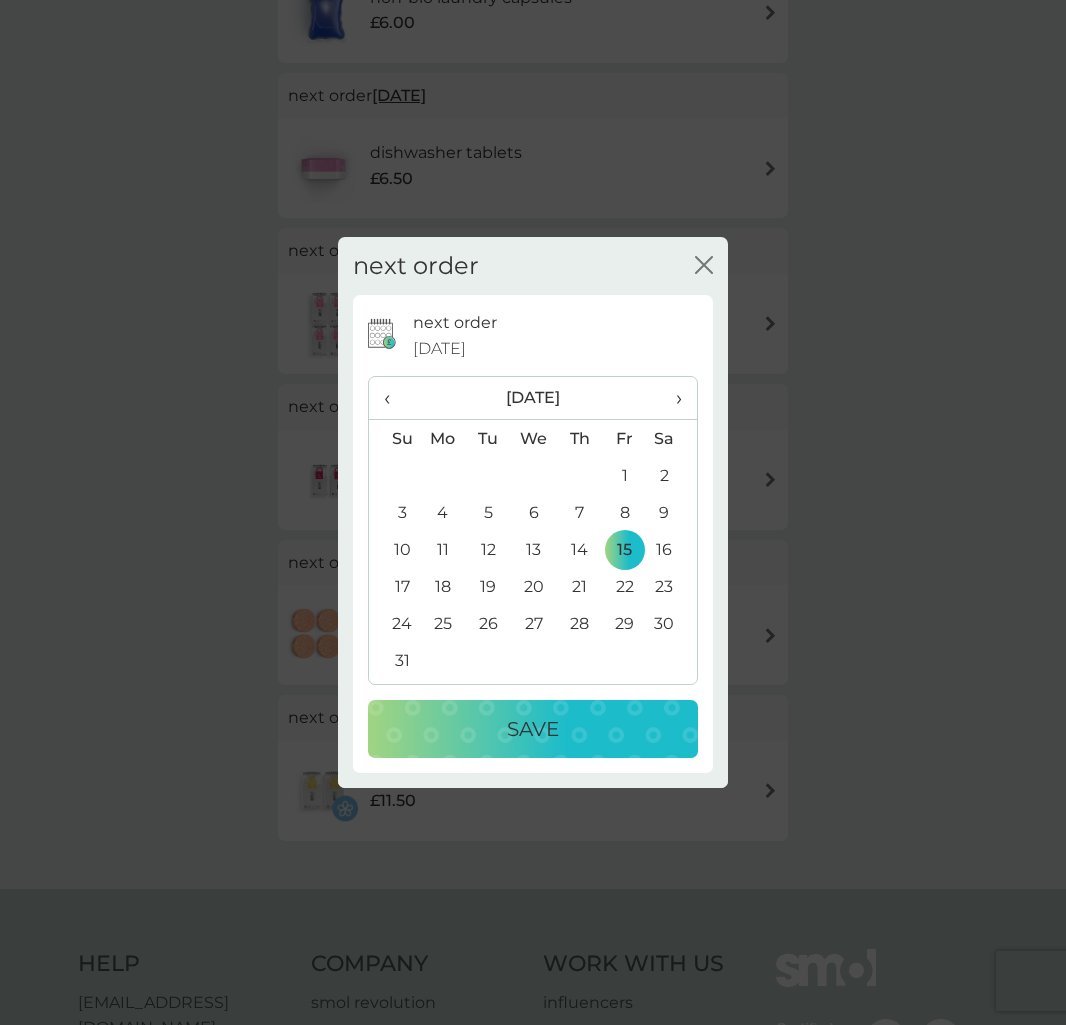 click on "Save" at bounding box center (533, 729) 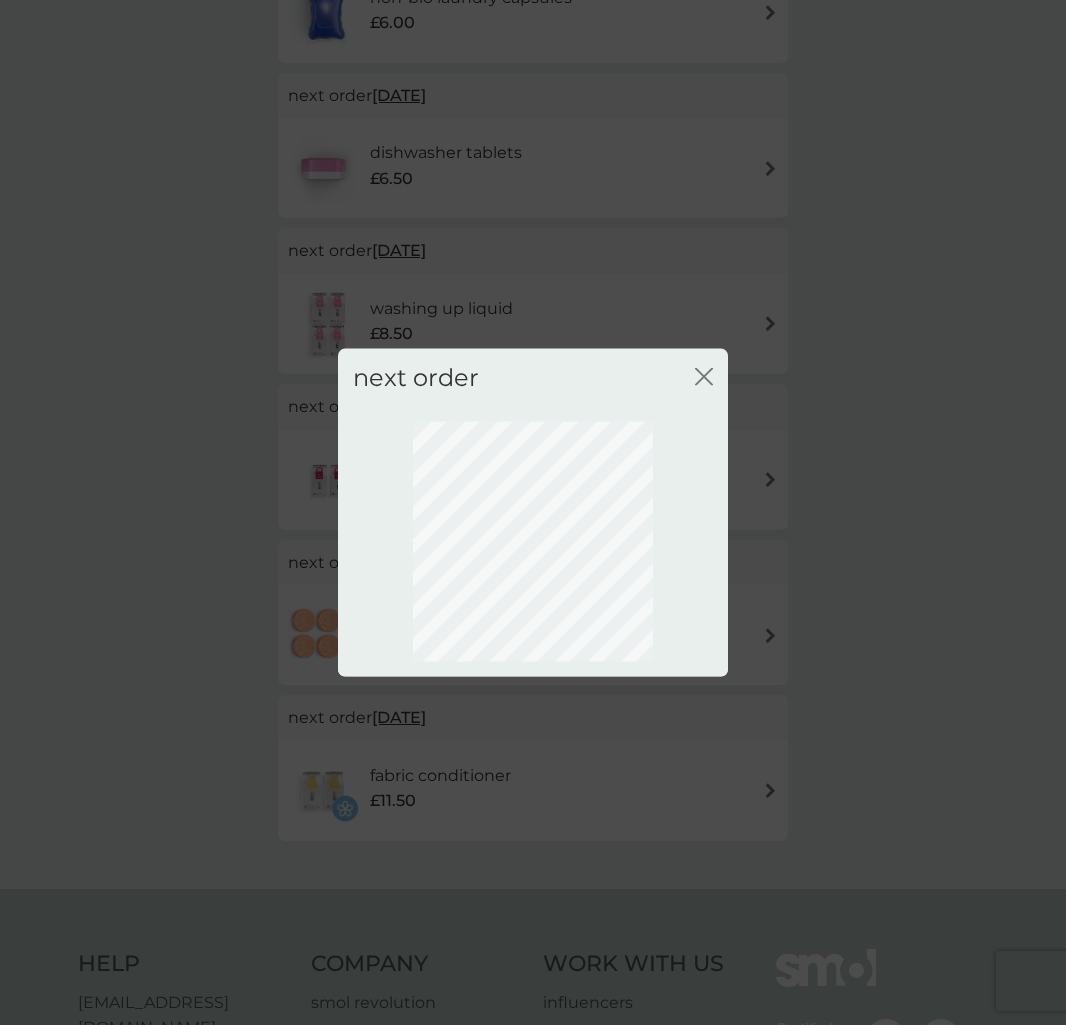 scroll, scrollTop: 0, scrollLeft: 0, axis: both 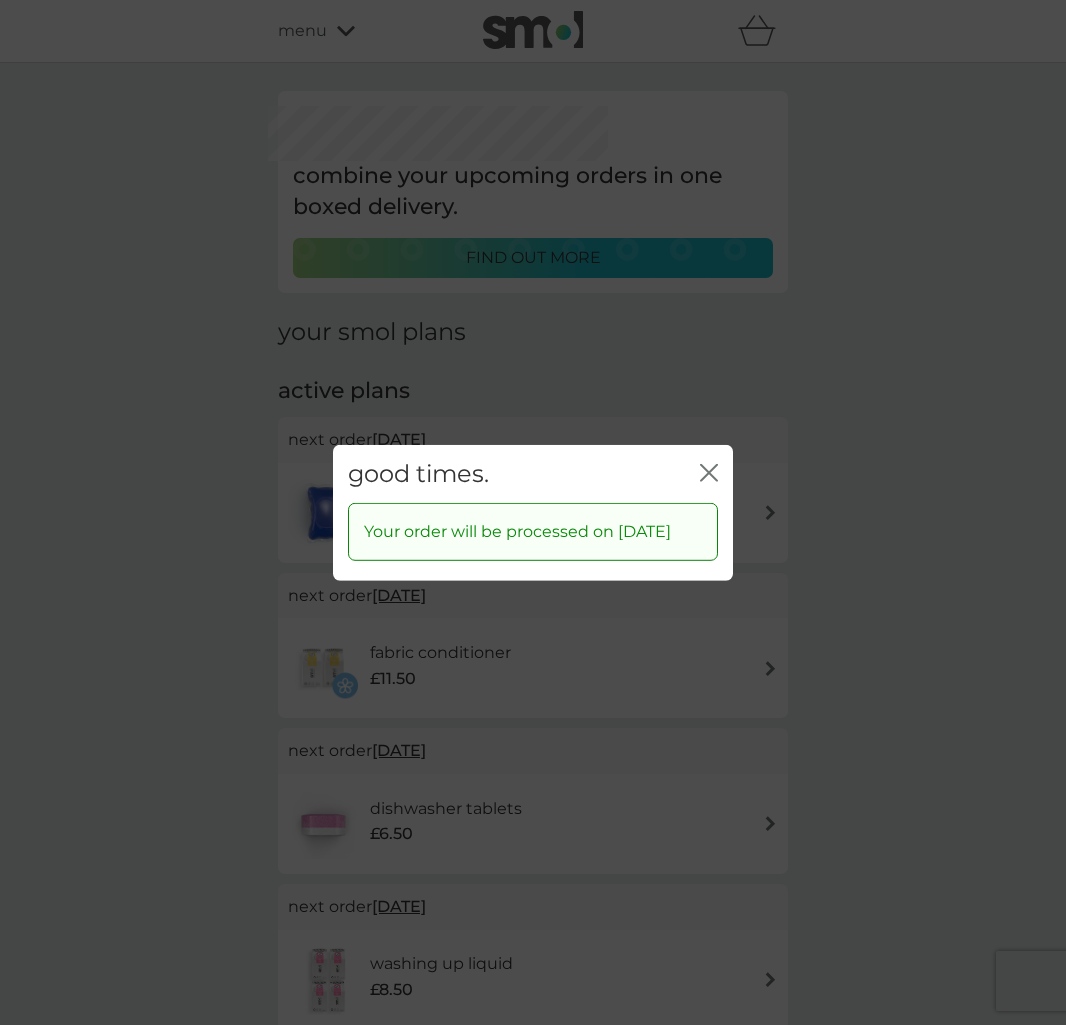 click on "close" 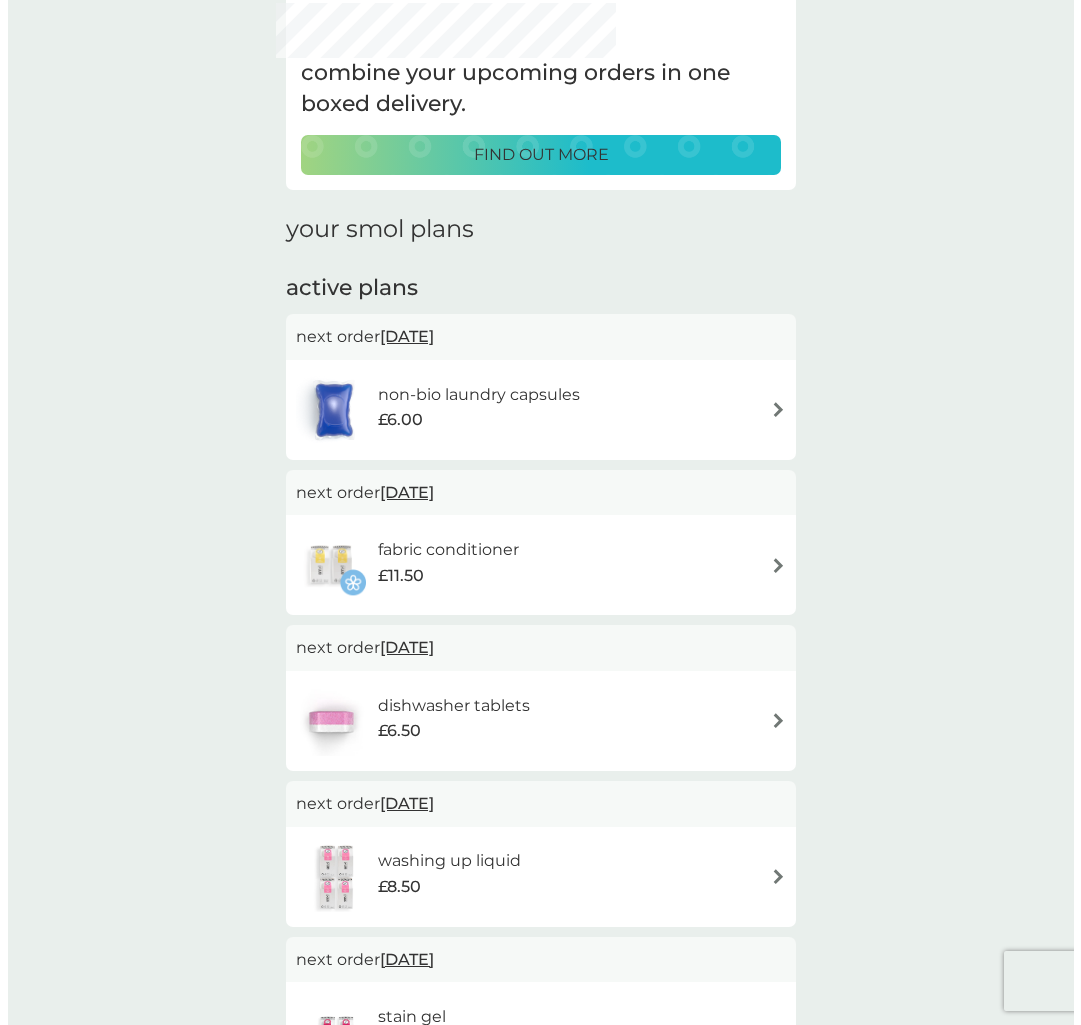 scroll, scrollTop: 0, scrollLeft: 0, axis: both 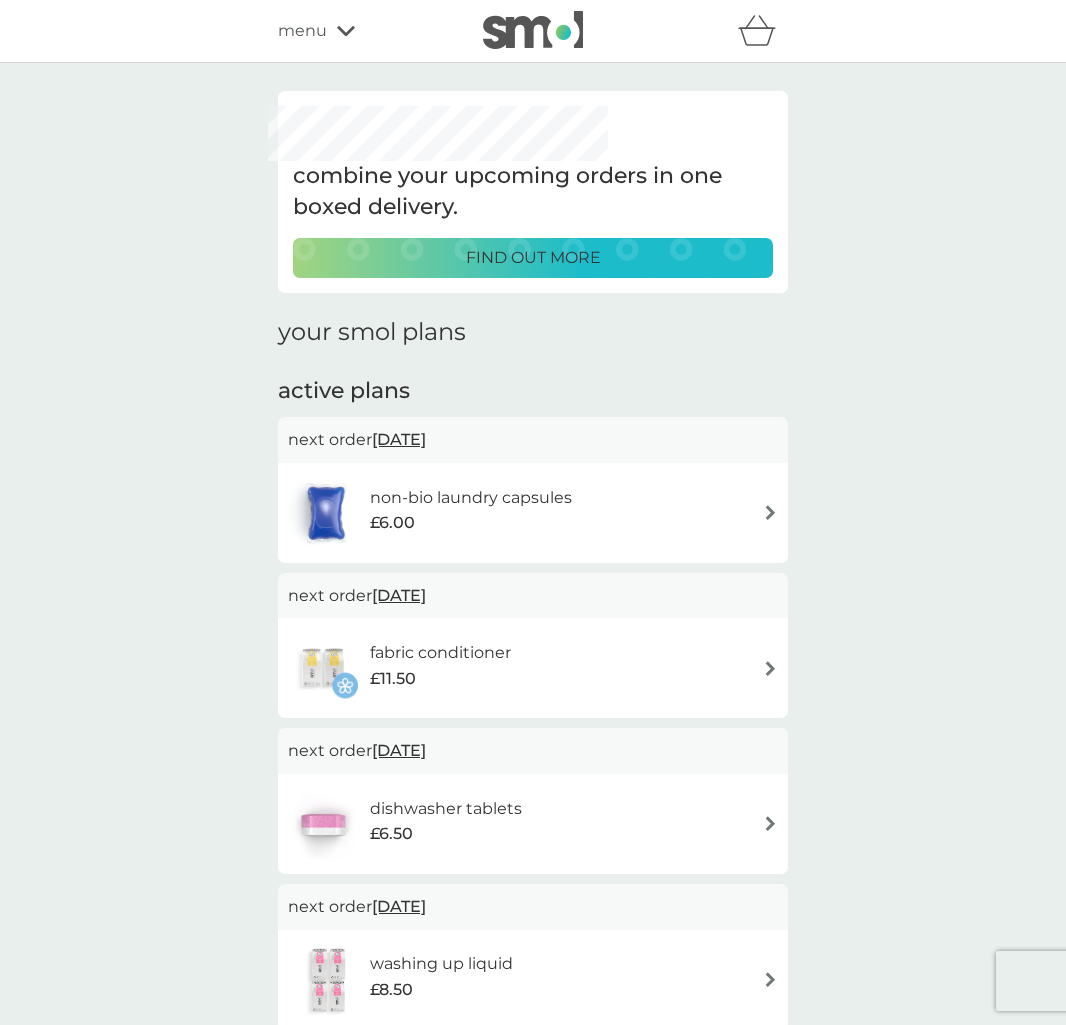 click 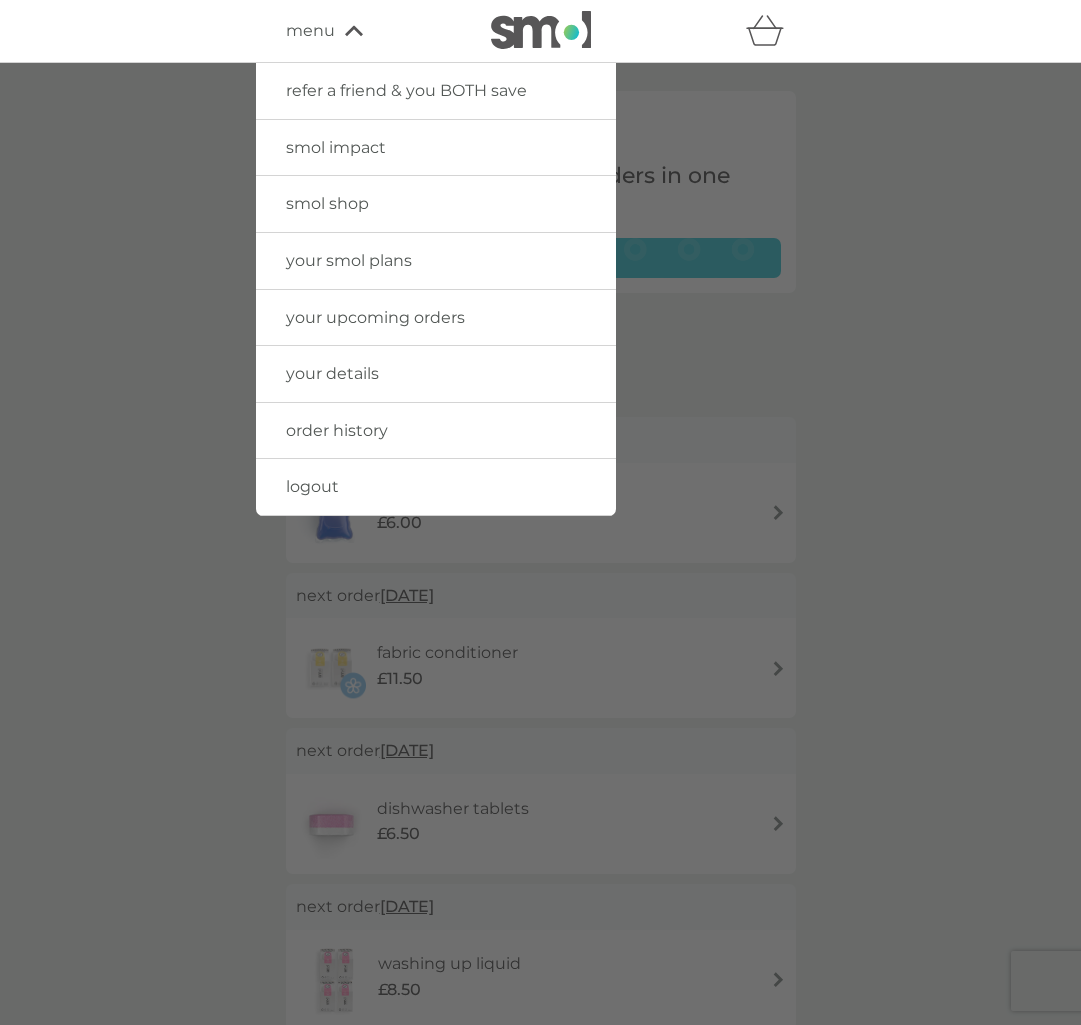 click on "logout" at bounding box center (312, 486) 